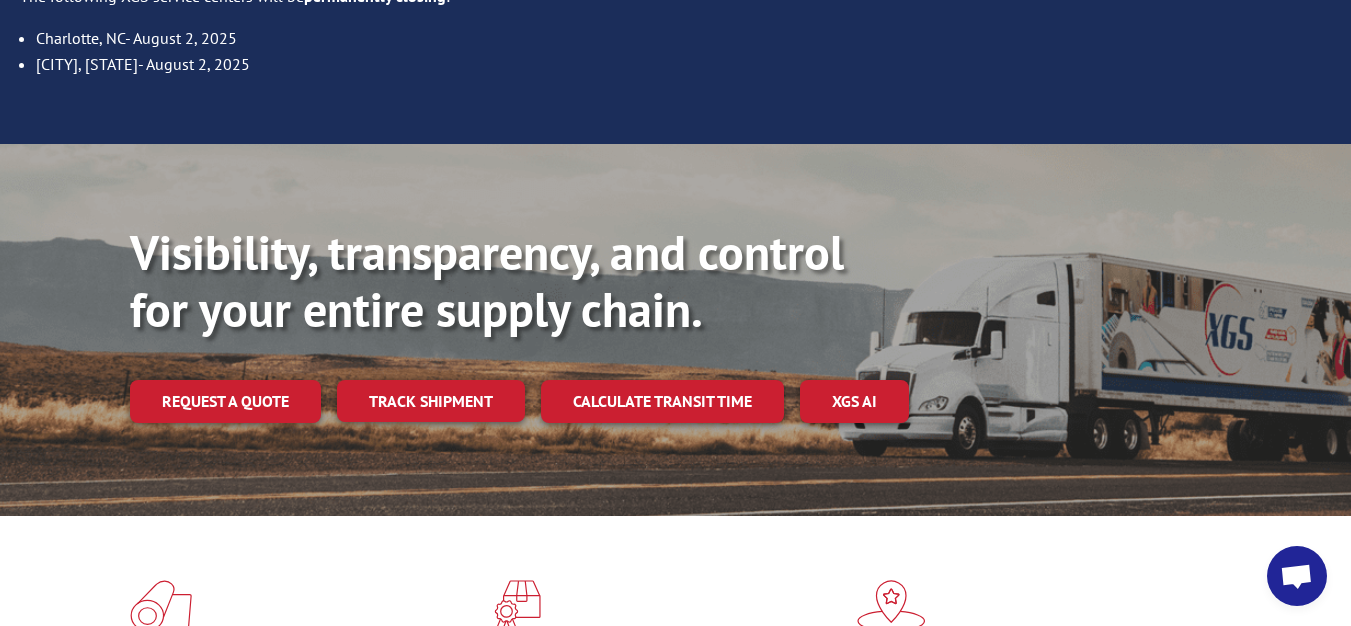 scroll, scrollTop: 400, scrollLeft: 0, axis: vertical 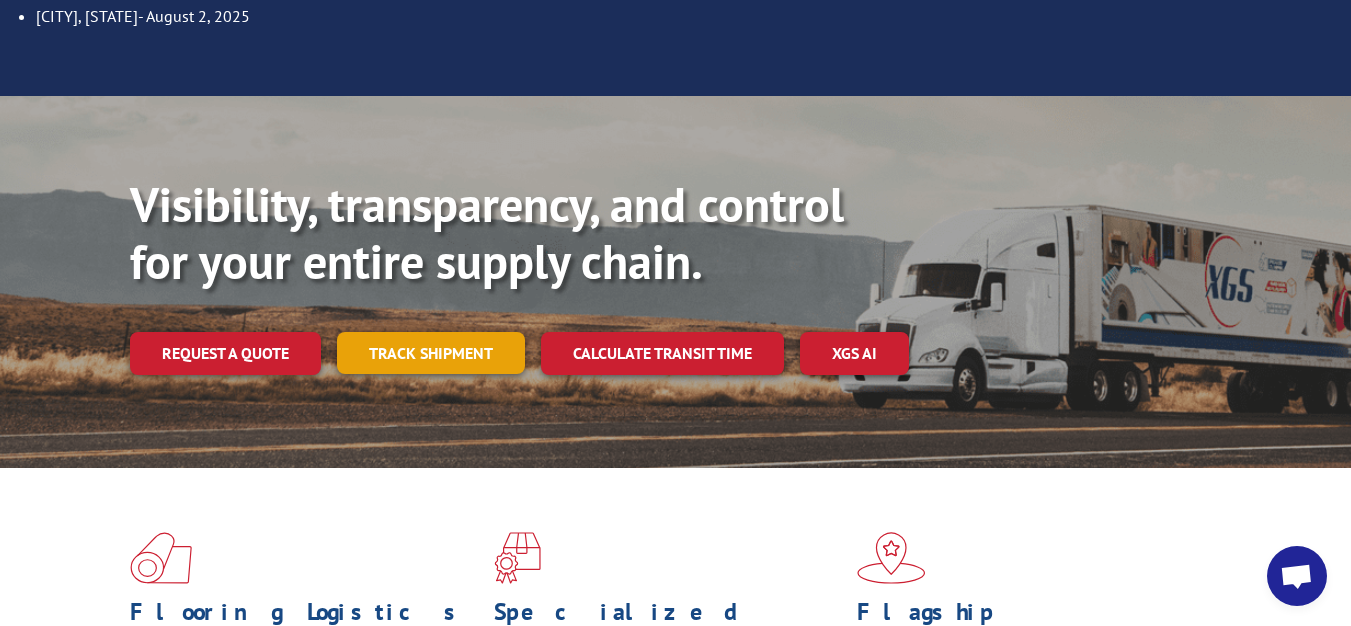 click on "Track shipment" at bounding box center [431, 353] 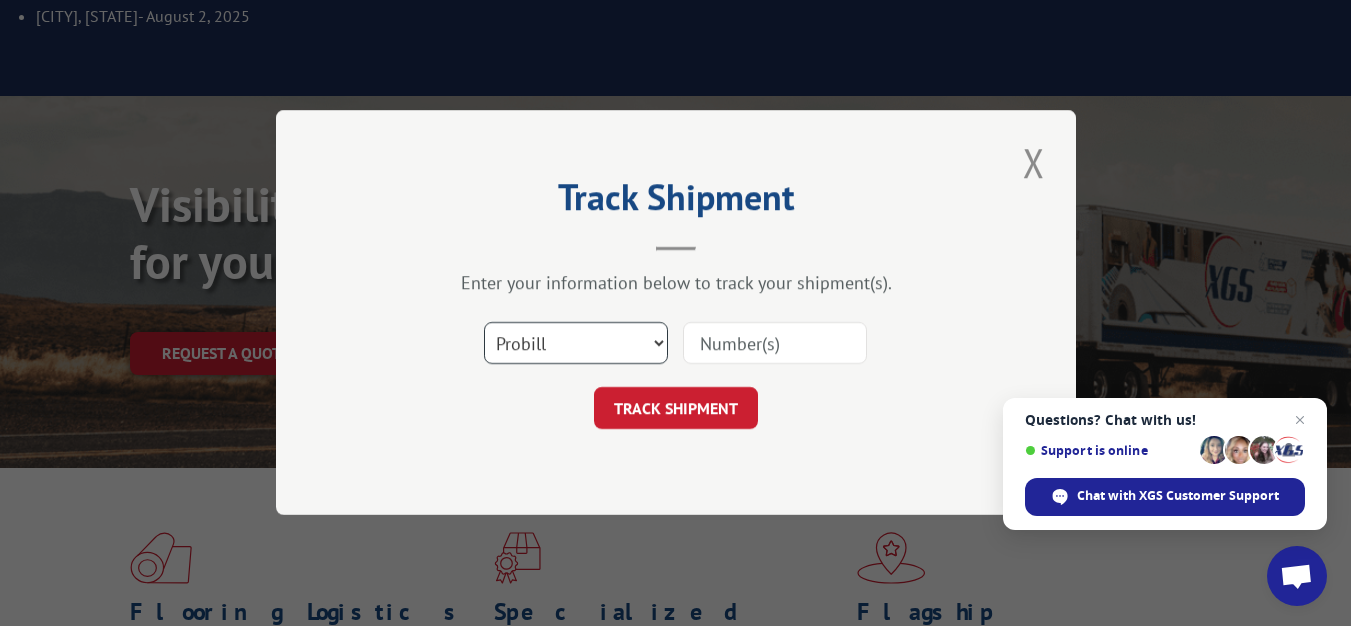 click on "Select category... Probill BOL PO" at bounding box center (576, 344) 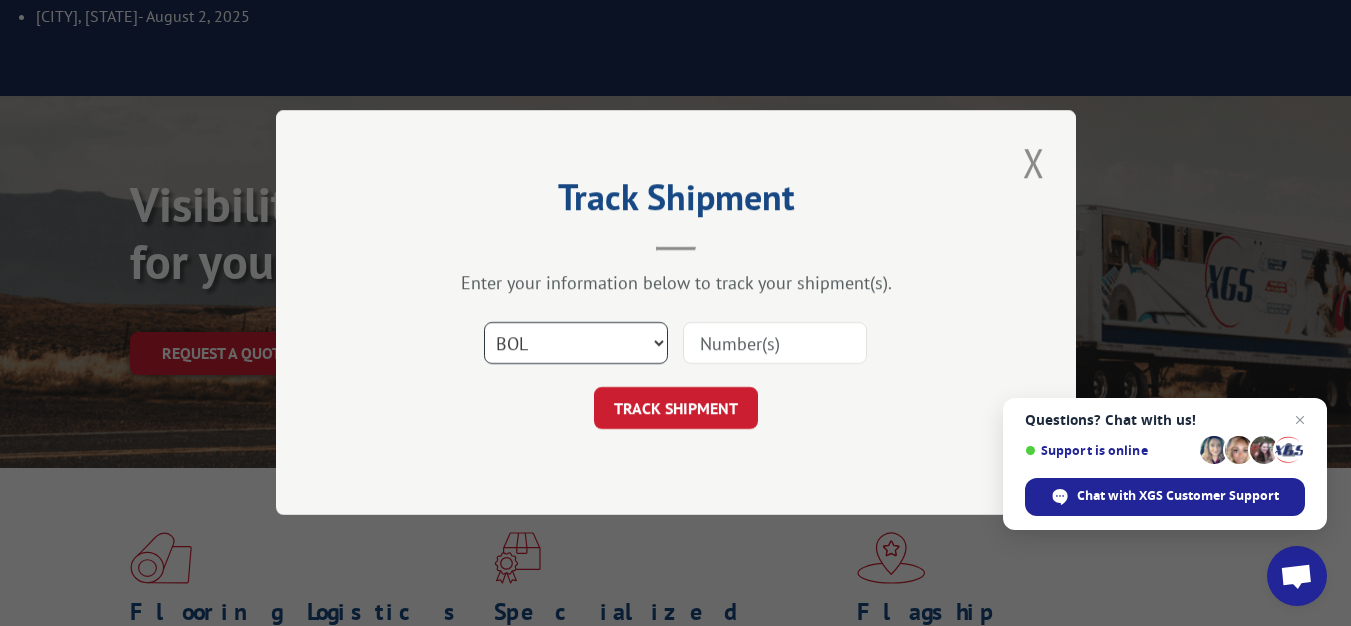 click on "Select category... Probill BOL PO" at bounding box center [576, 344] 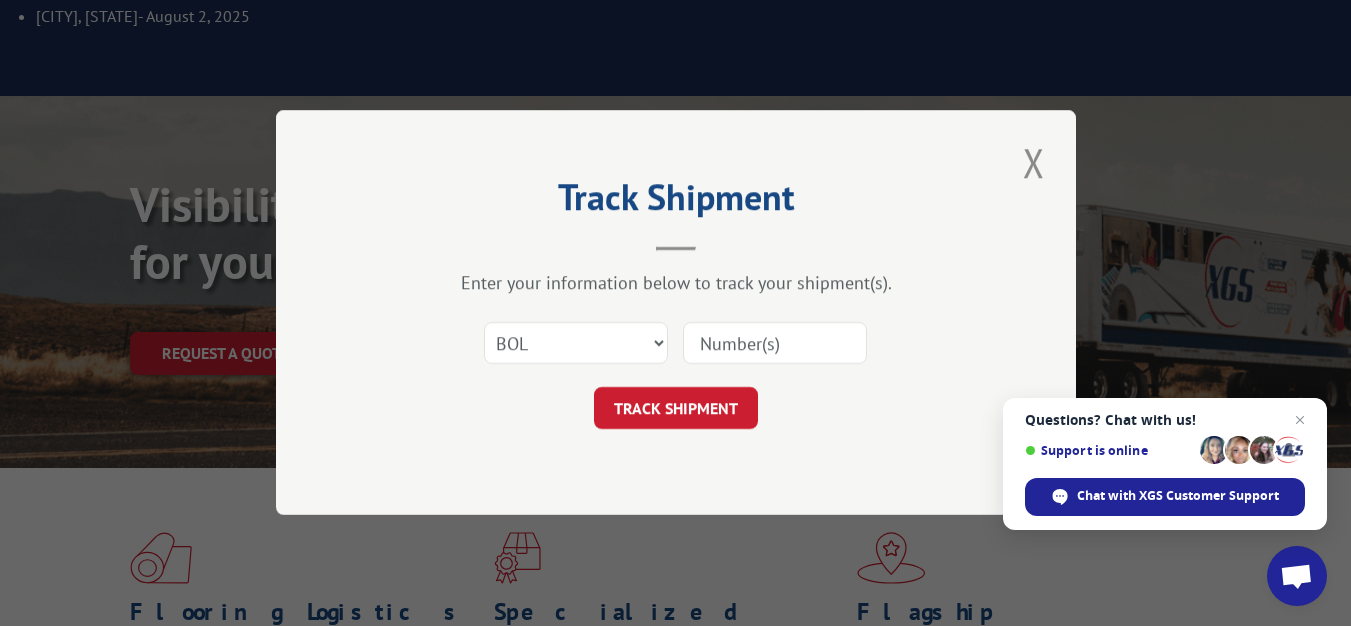 click at bounding box center [775, 344] 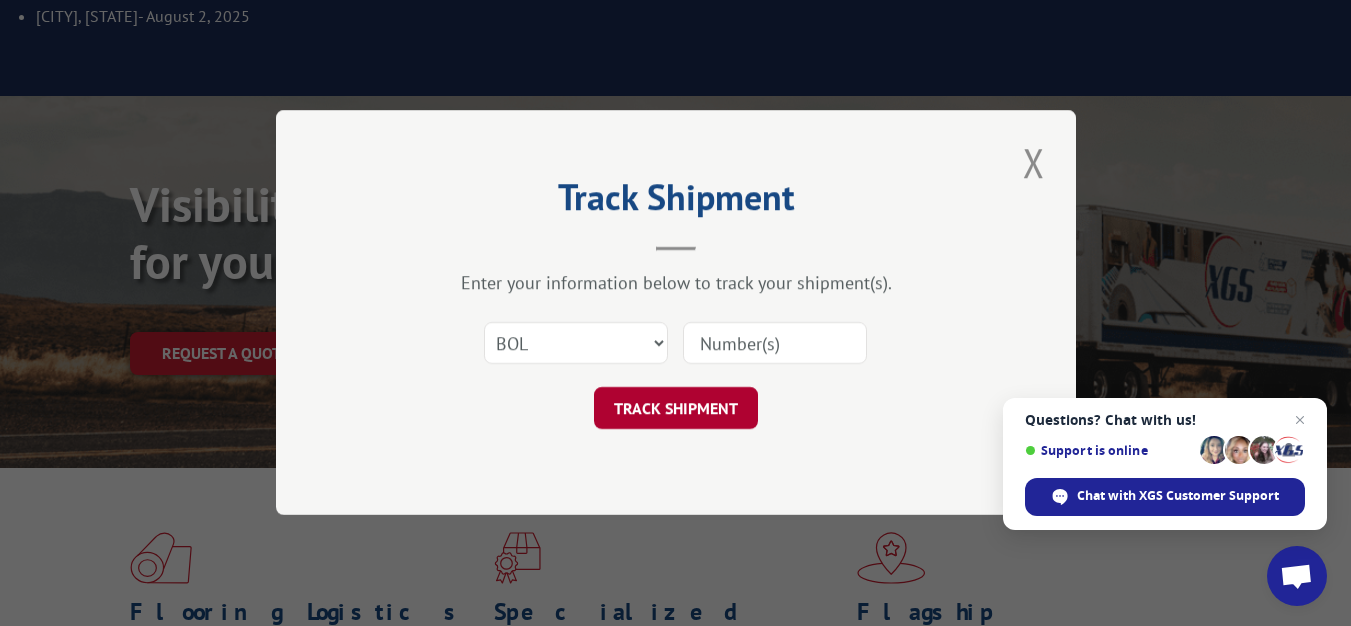 paste on "31293927" 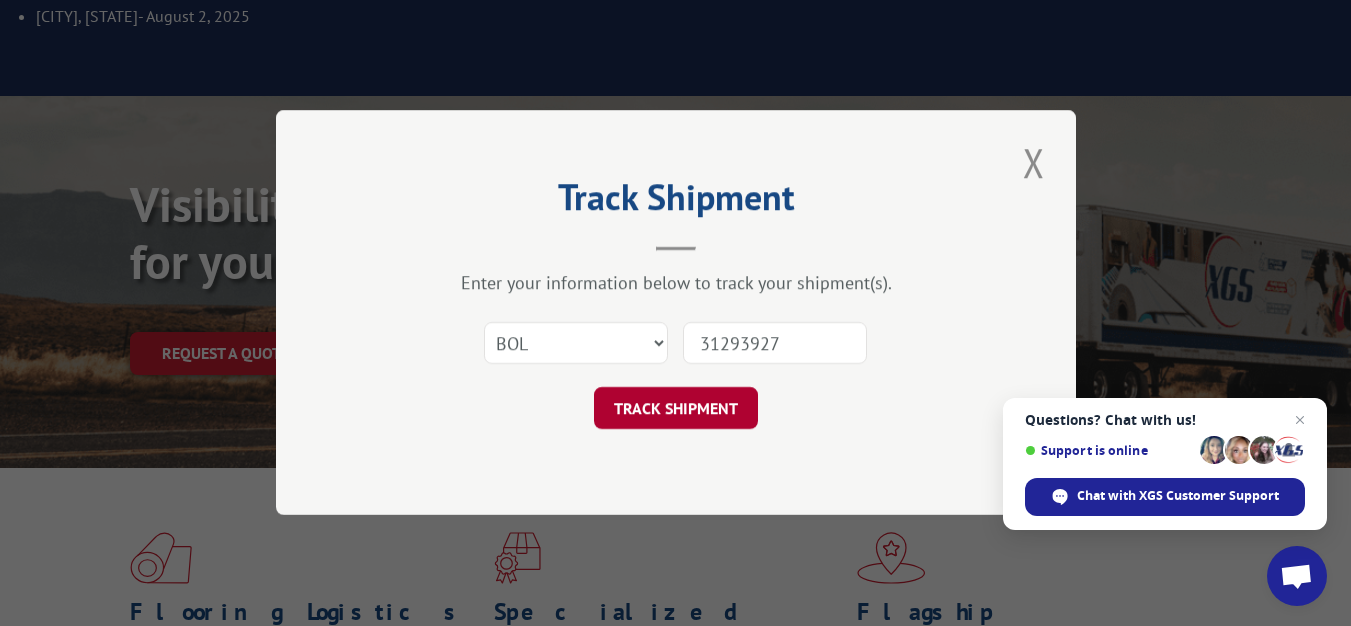 type on "31293927" 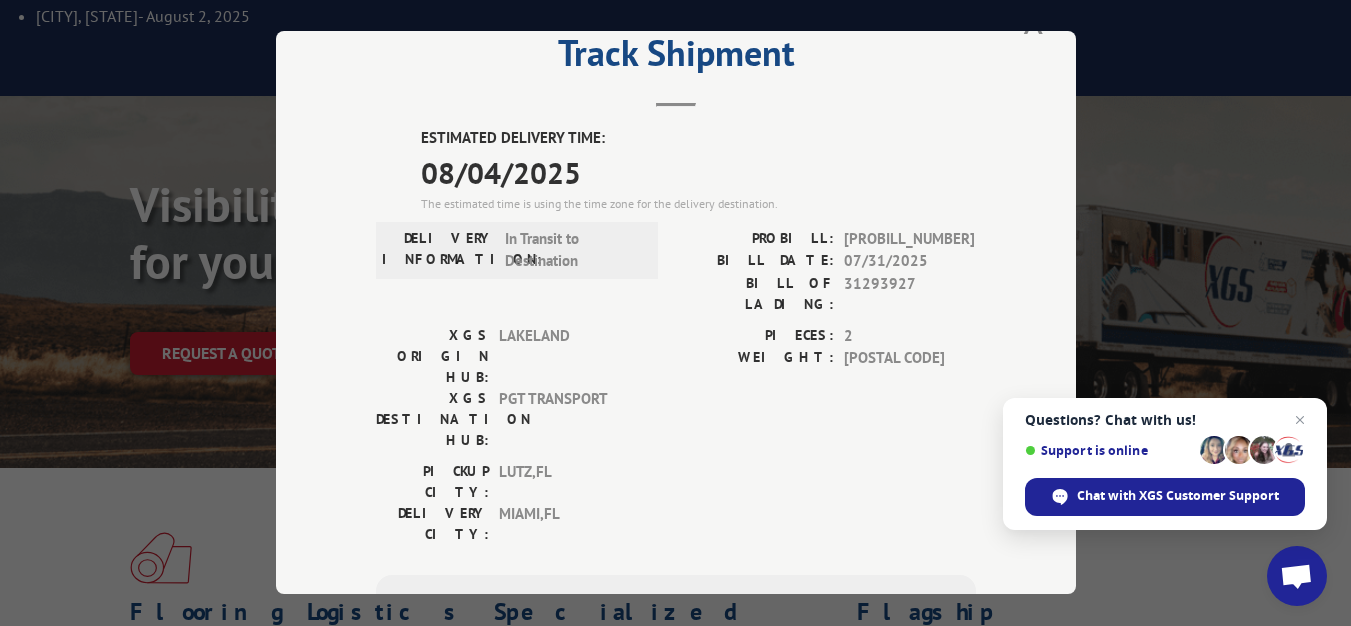 scroll, scrollTop: 100, scrollLeft: 0, axis: vertical 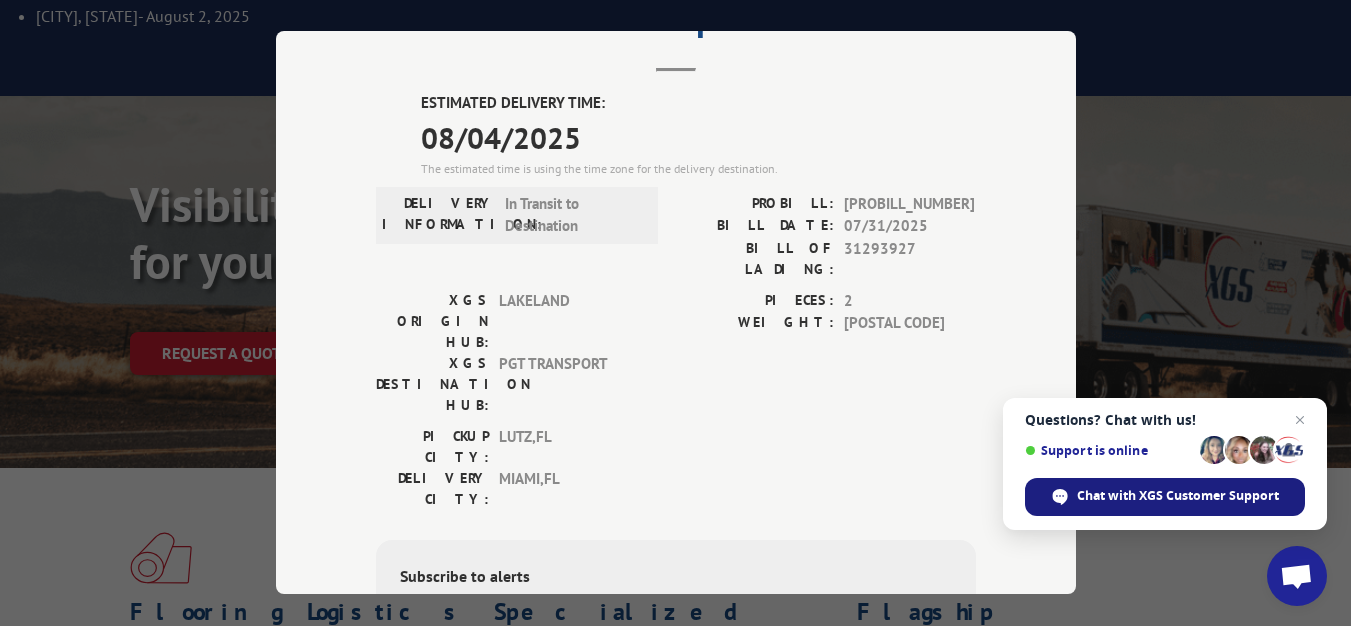 click on "Chat with XGS Customer Support" at bounding box center [1165, 497] 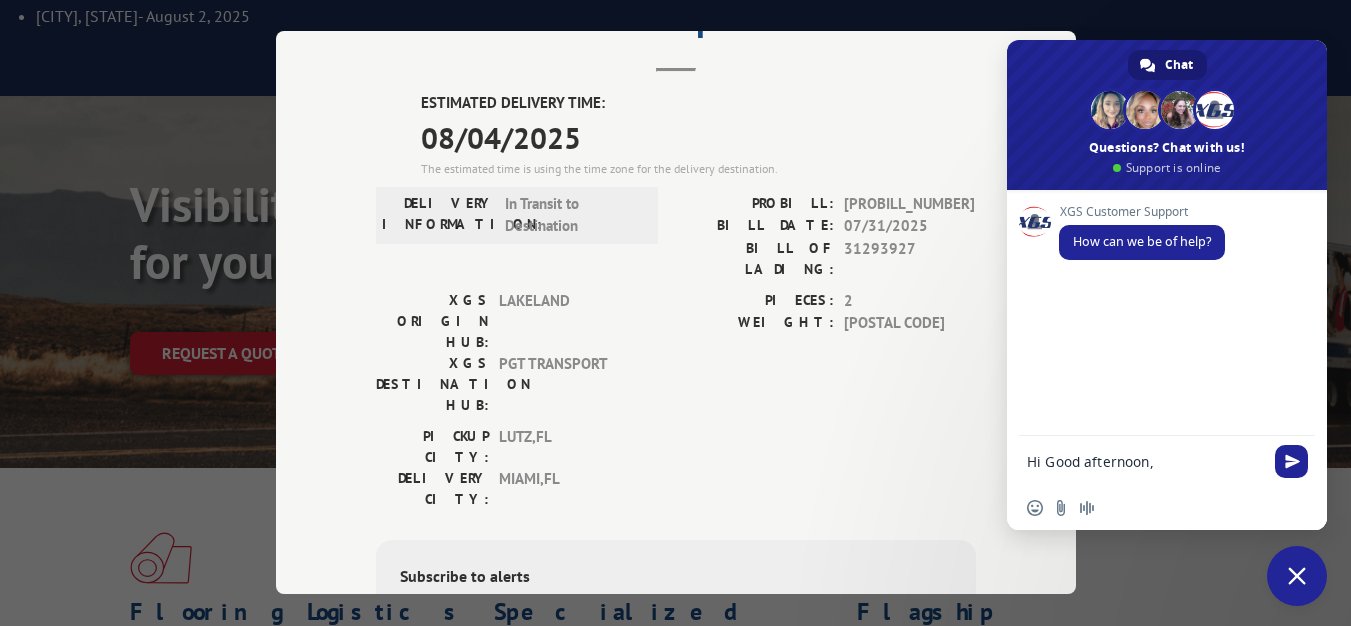 paste on "Could you let me know if this shipment will be delivered today" 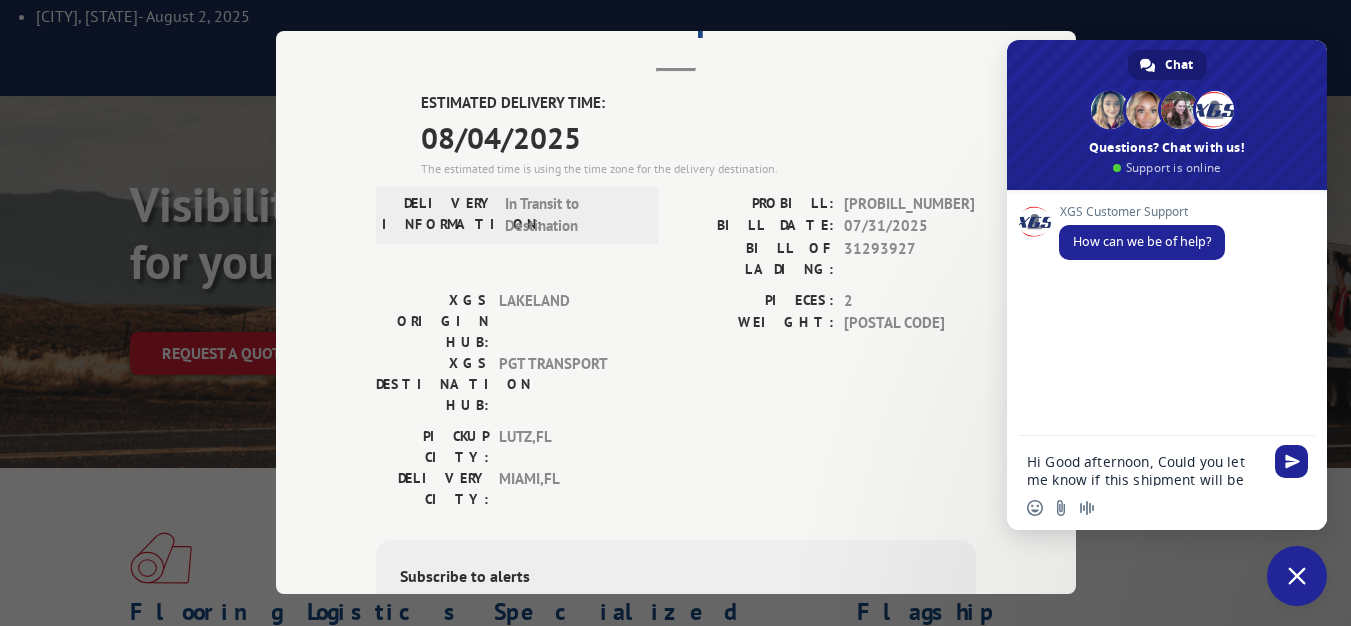 scroll, scrollTop: 5, scrollLeft: 0, axis: vertical 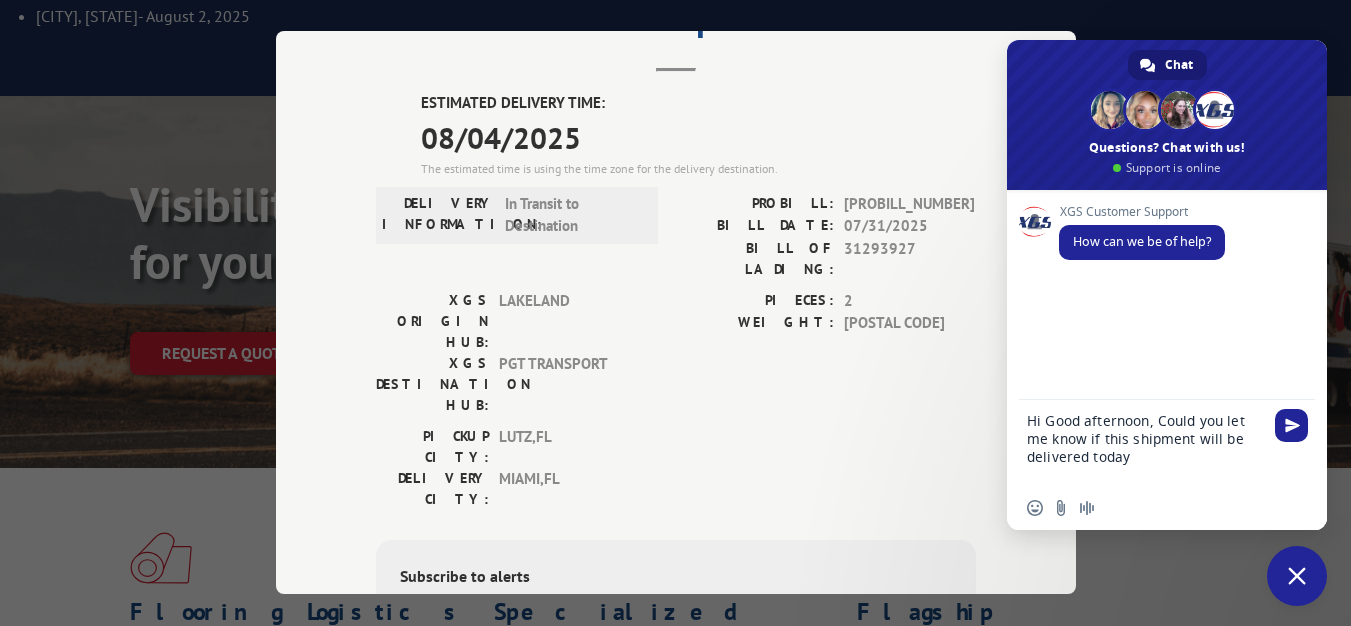 type on "Hi Good afternoon, Could you let me know if this shipment will be delivered today?" 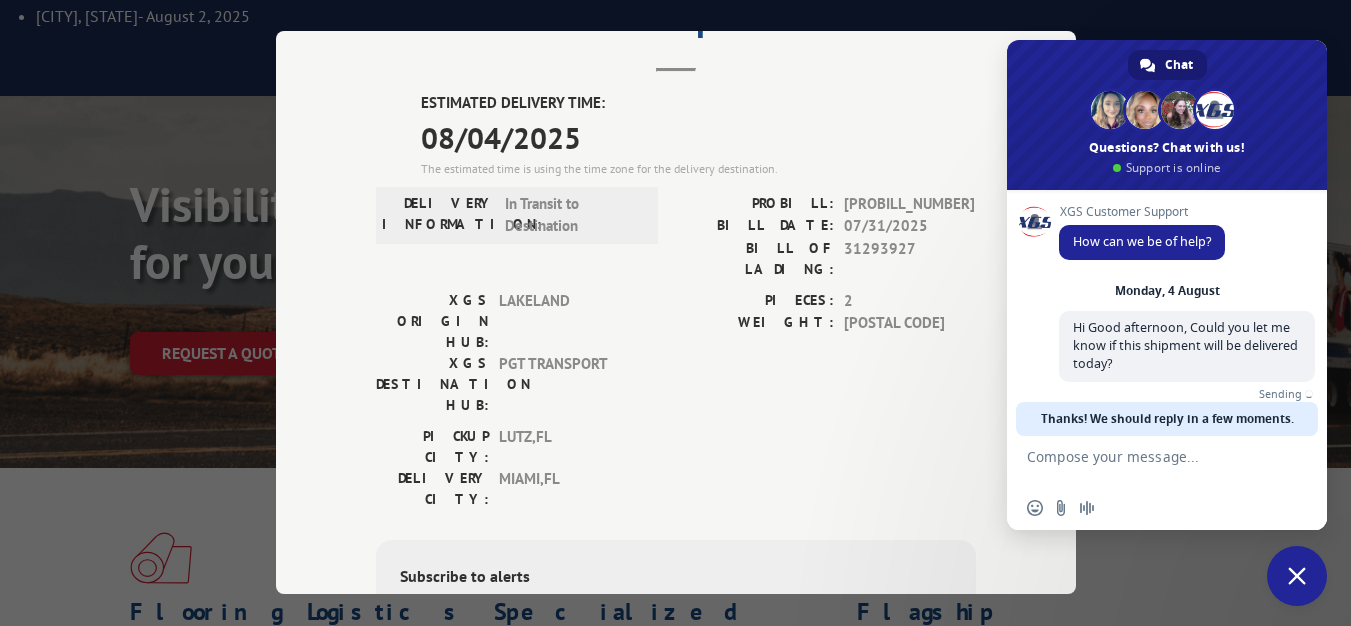 scroll, scrollTop: 25, scrollLeft: 0, axis: vertical 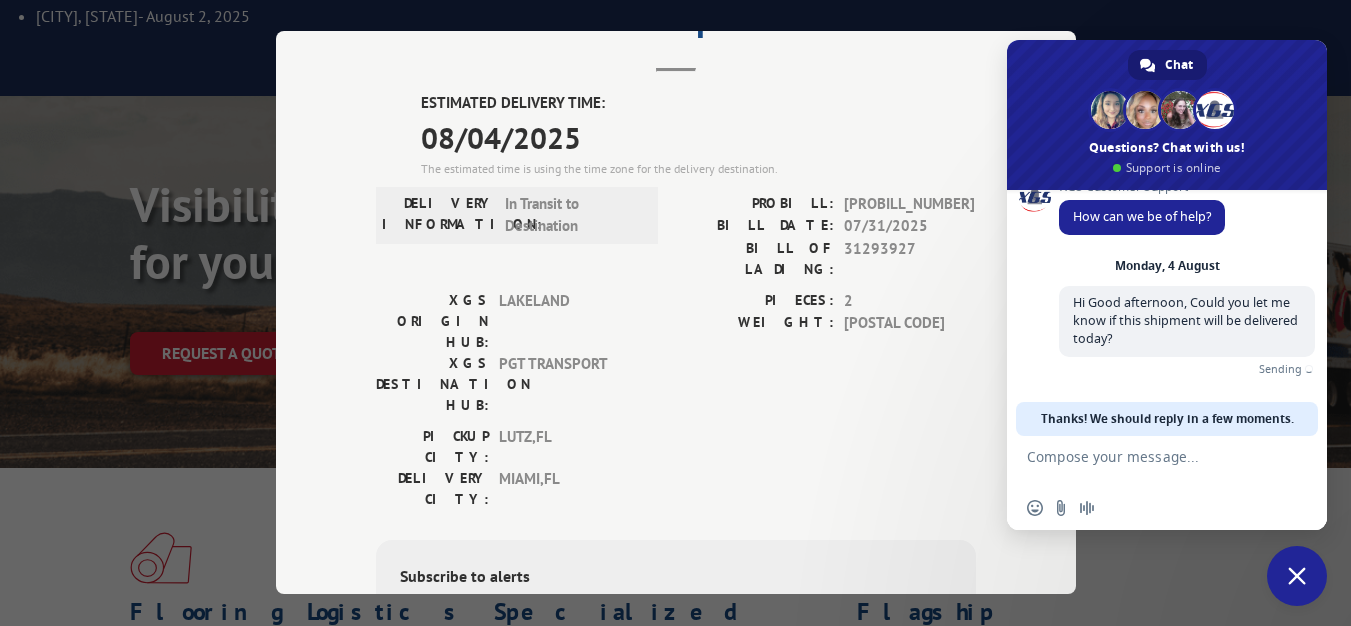 click at bounding box center (1147, 461) 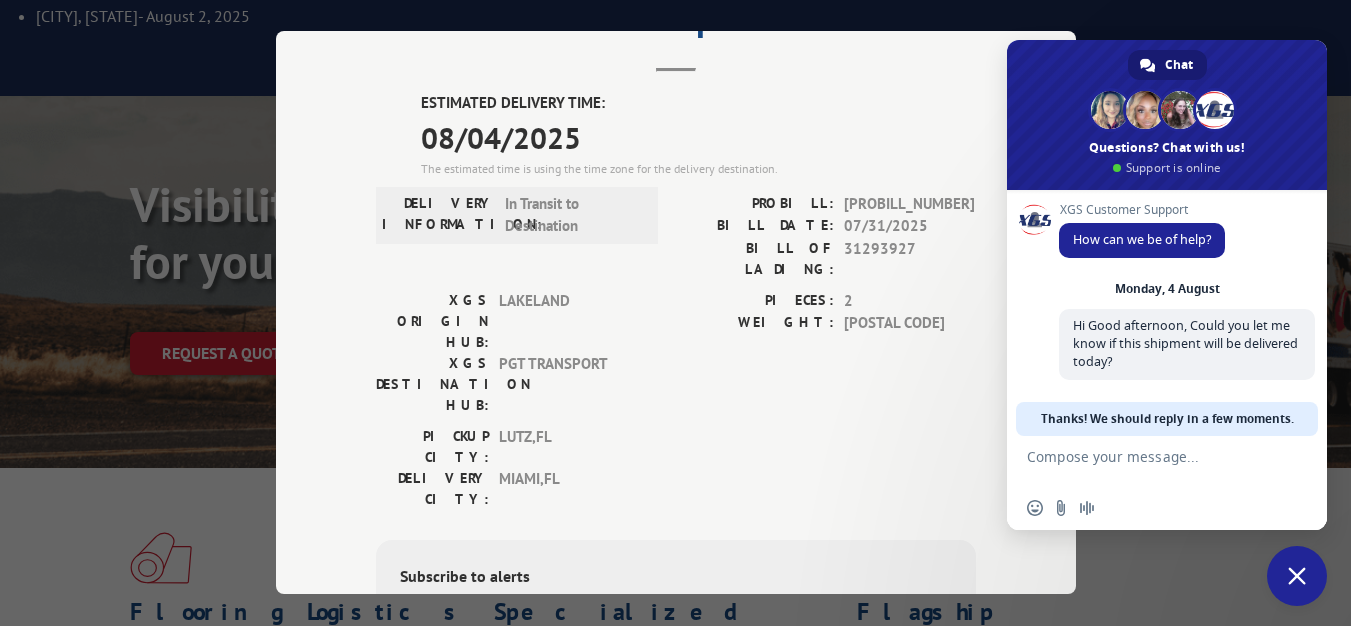 scroll, scrollTop: 2, scrollLeft: 0, axis: vertical 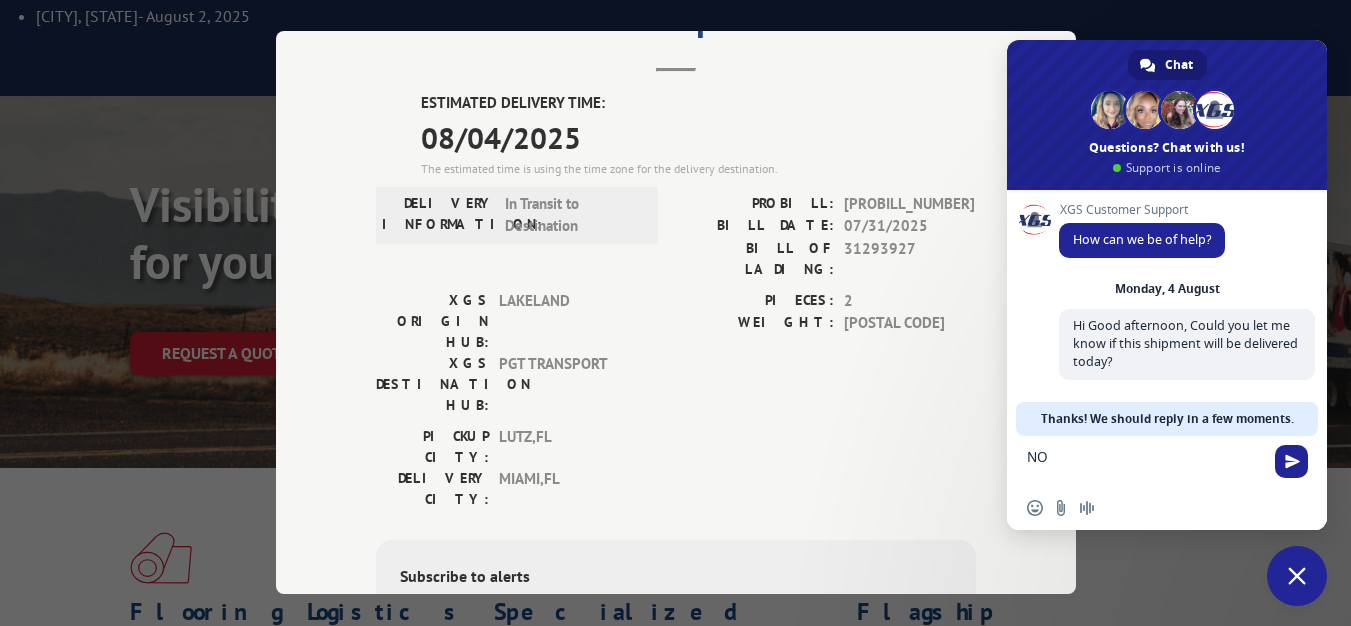 type on "N" 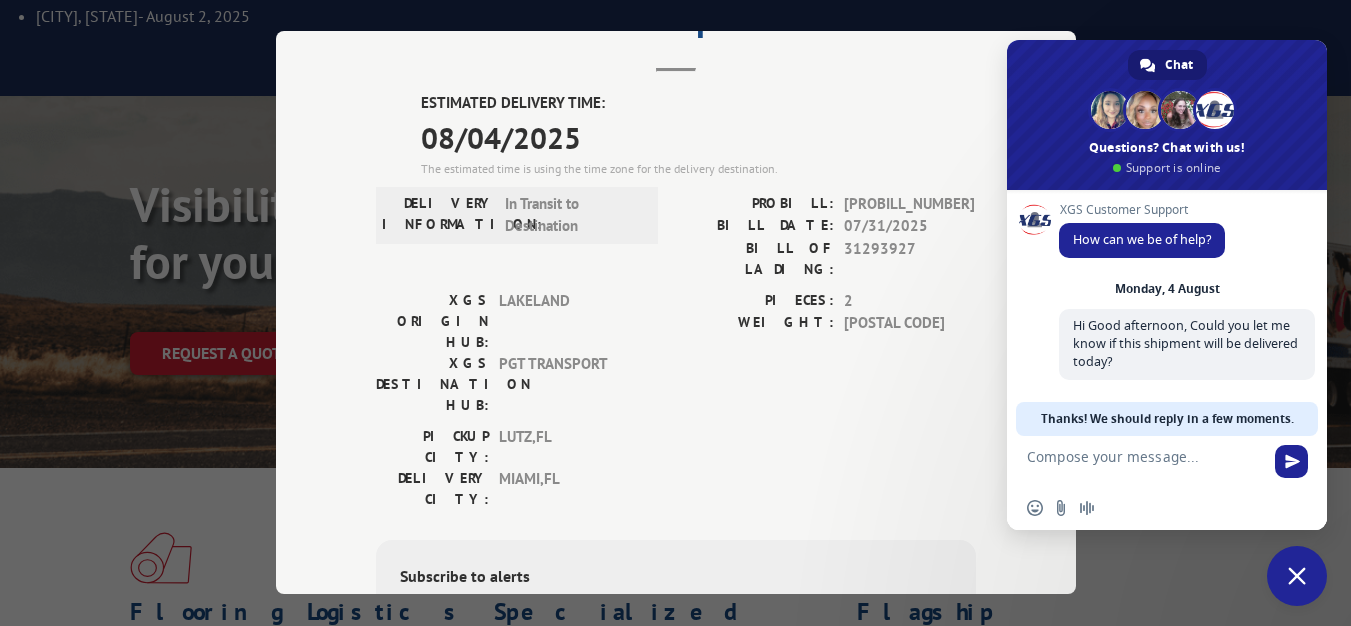 scroll, scrollTop: 0, scrollLeft: 0, axis: both 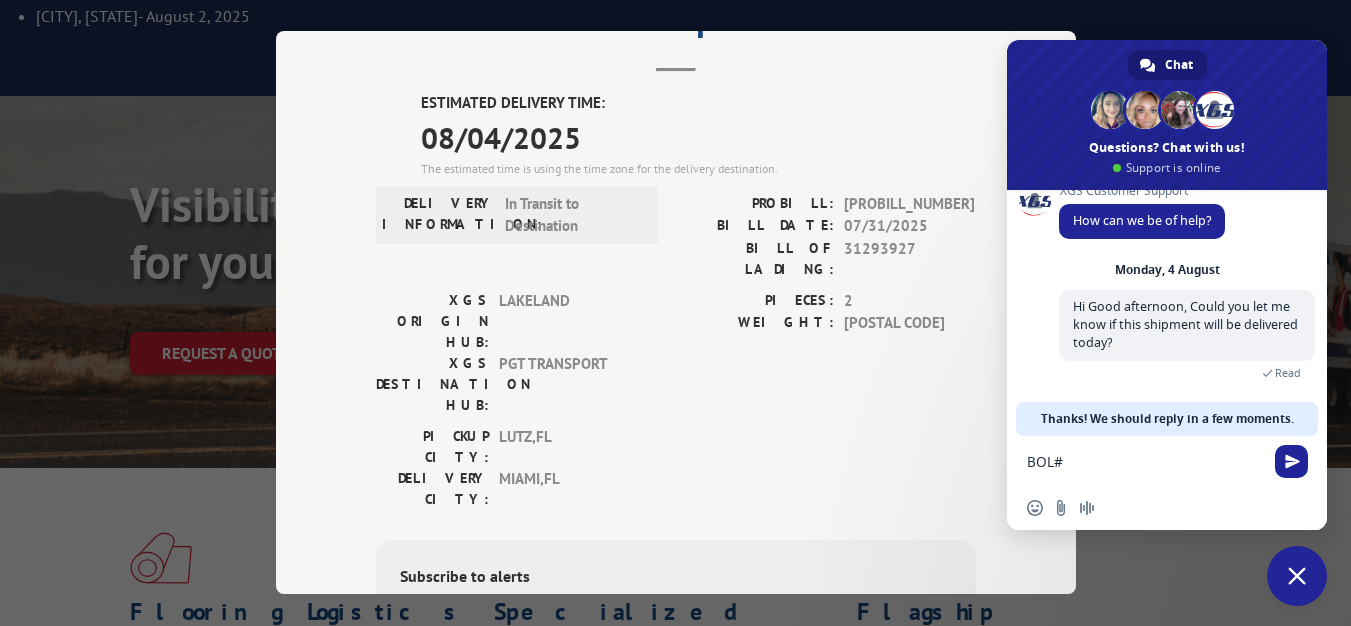 click on "31293927" at bounding box center [910, 259] 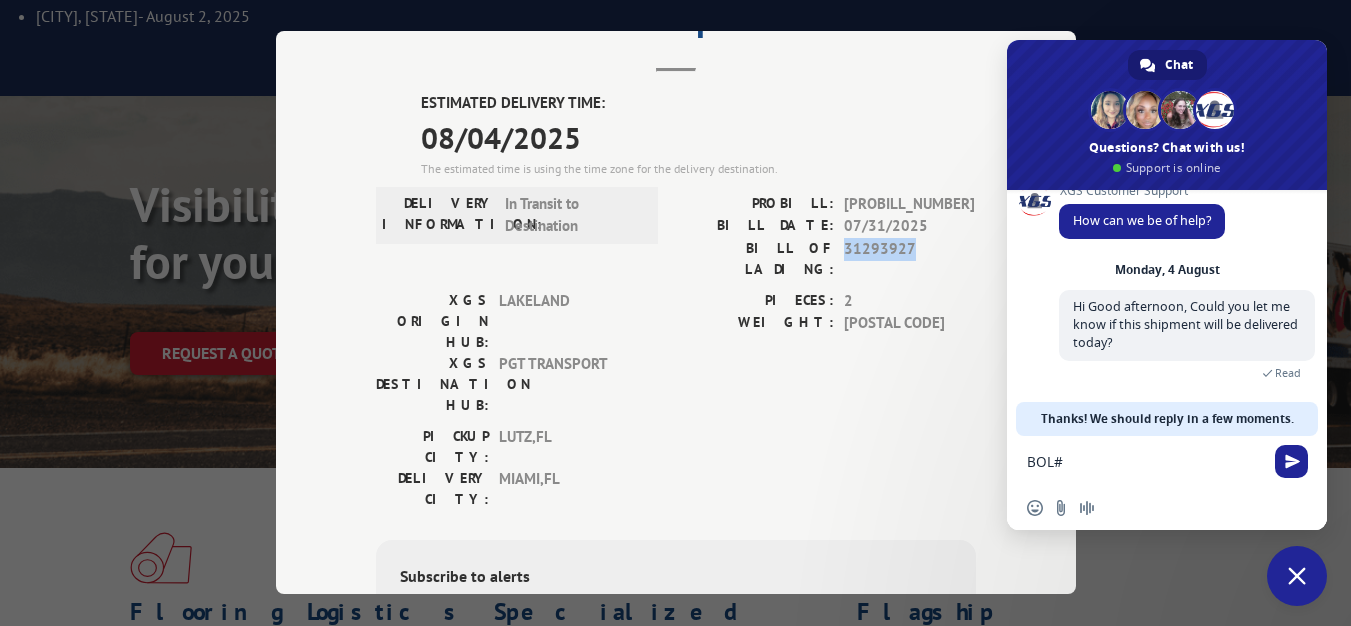click on "31293927" at bounding box center [910, 259] 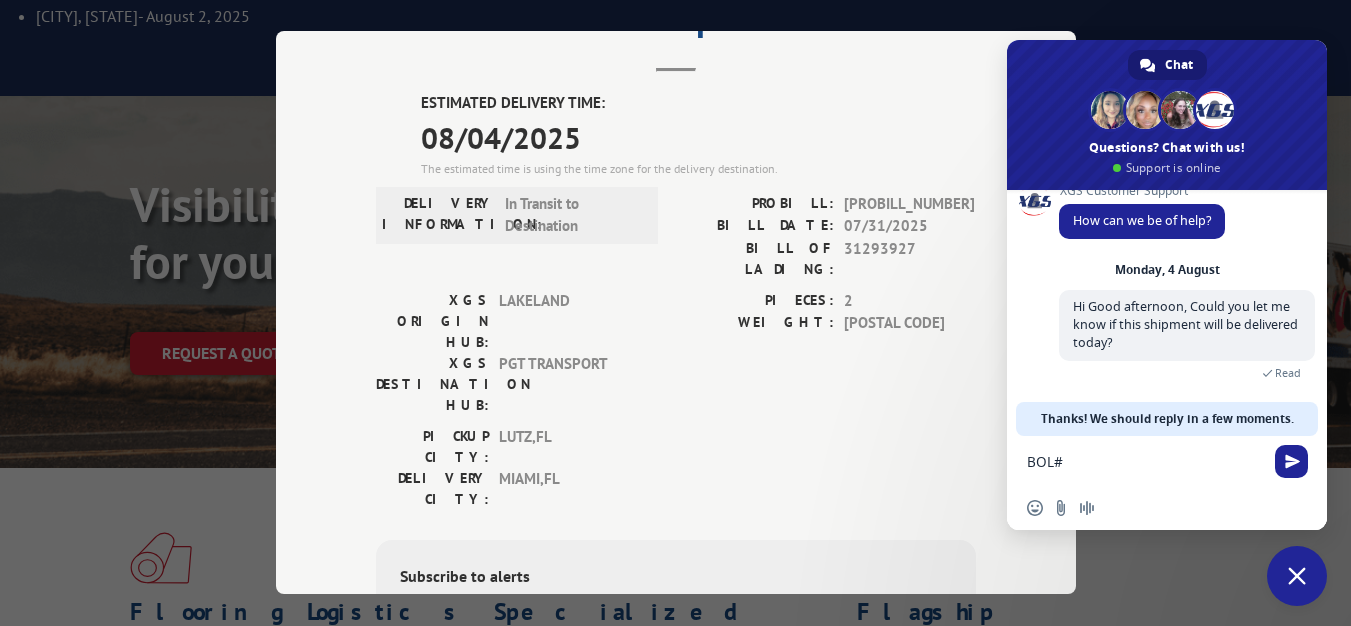 click on "BOL#" at bounding box center (1147, 461) 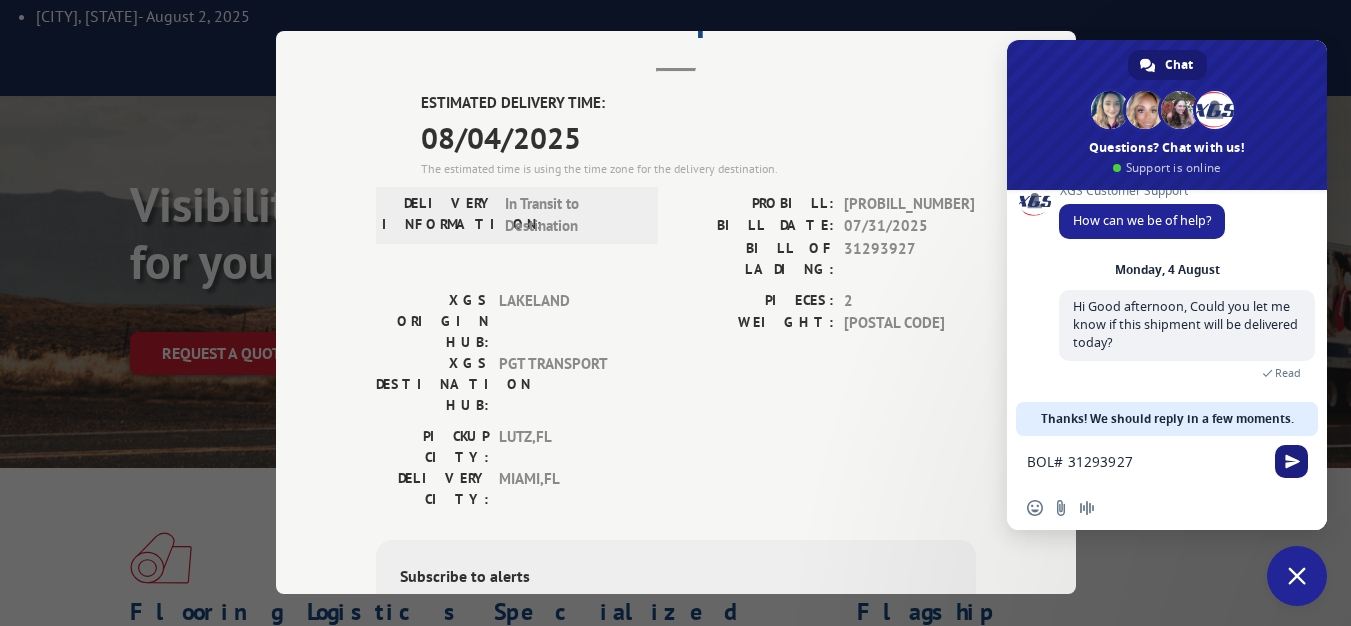 type on "BOL# 31293927" 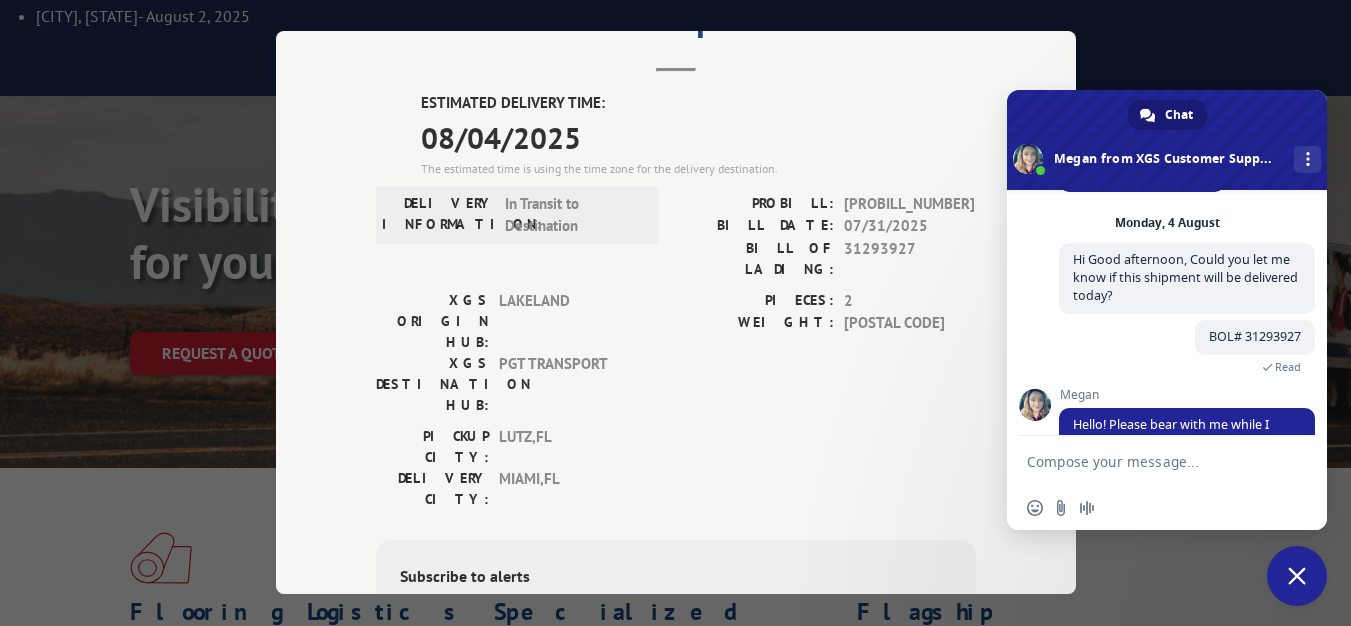 scroll, scrollTop: 115, scrollLeft: 0, axis: vertical 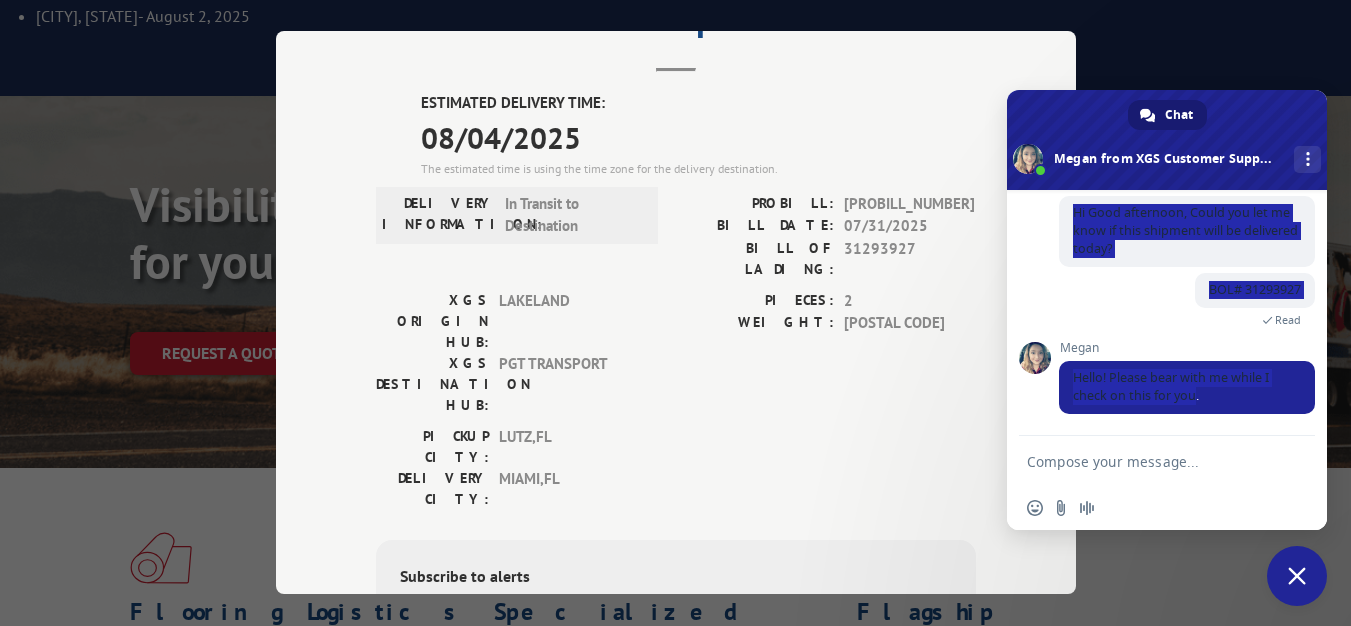 drag, startPoint x: 1197, startPoint y: 400, endPoint x: 1058, endPoint y: 375, distance: 141.2303 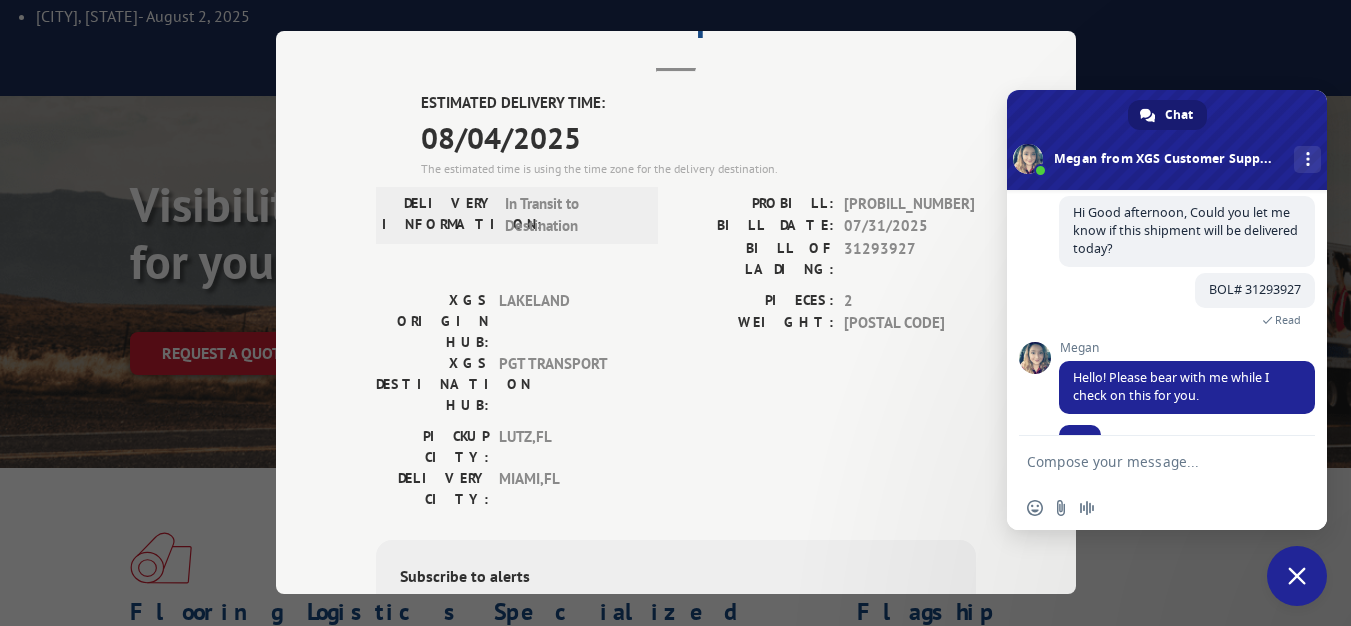 scroll, scrollTop: 155, scrollLeft: 0, axis: vertical 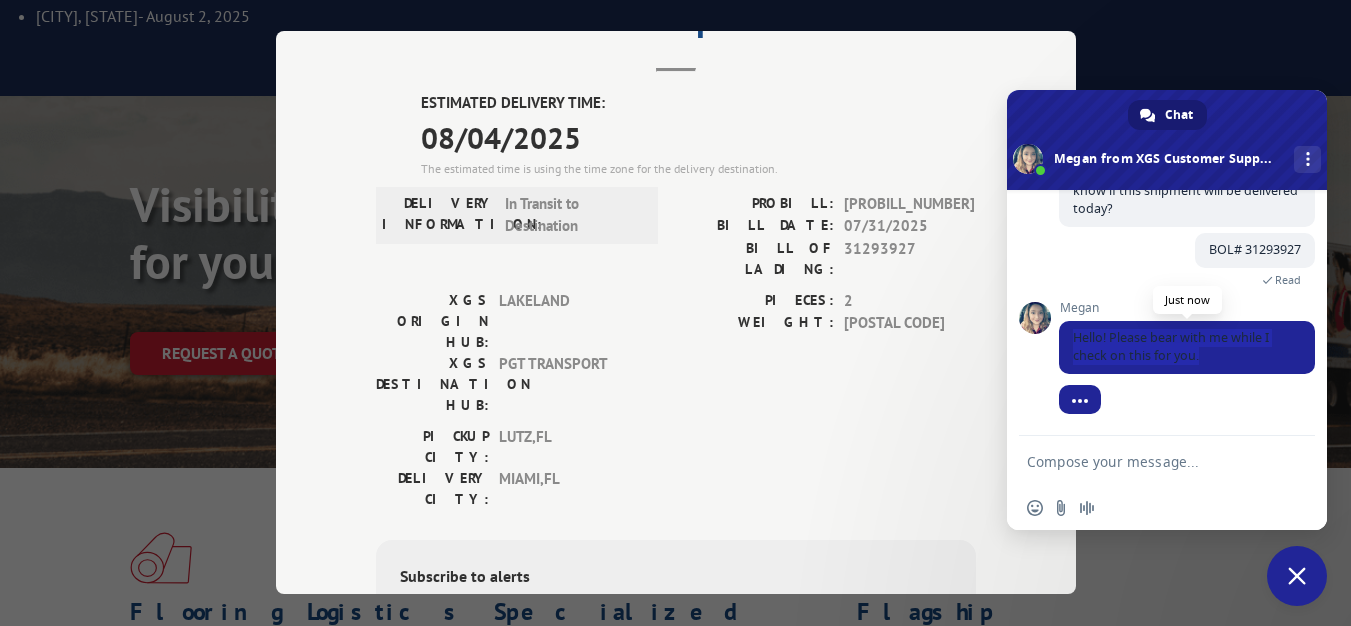 drag, startPoint x: 1073, startPoint y: 333, endPoint x: 1209, endPoint y: 358, distance: 138.2787 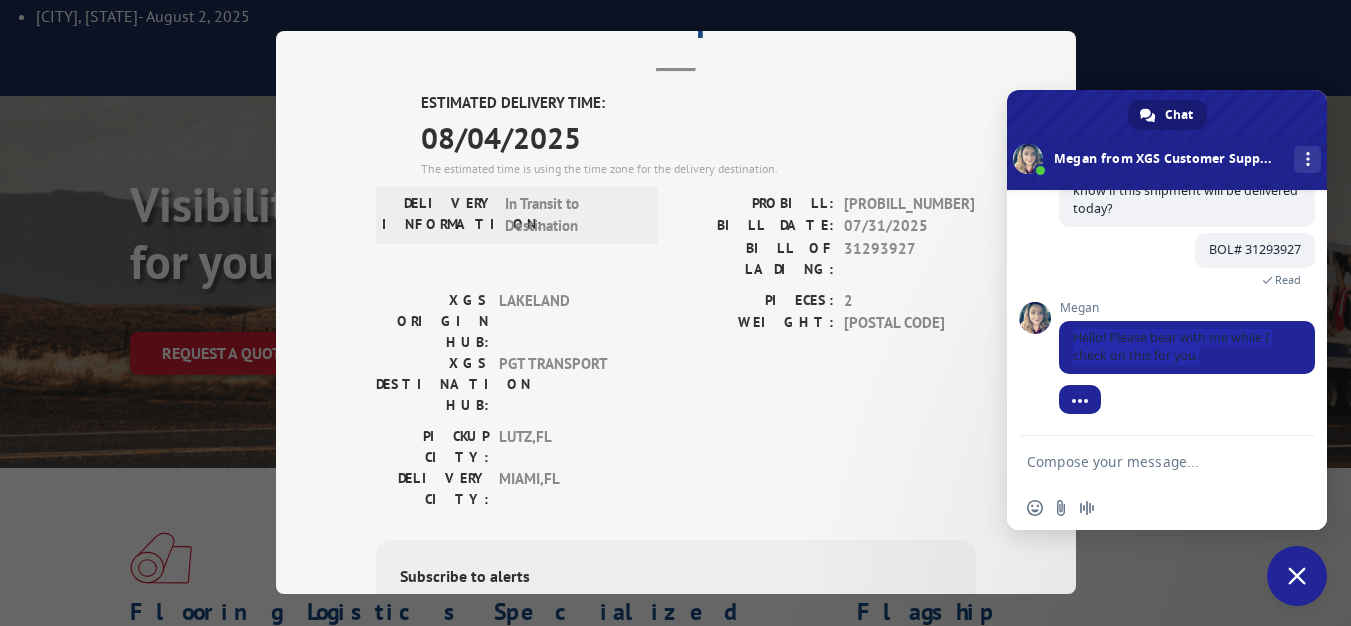 scroll, scrollTop: 35, scrollLeft: 0, axis: vertical 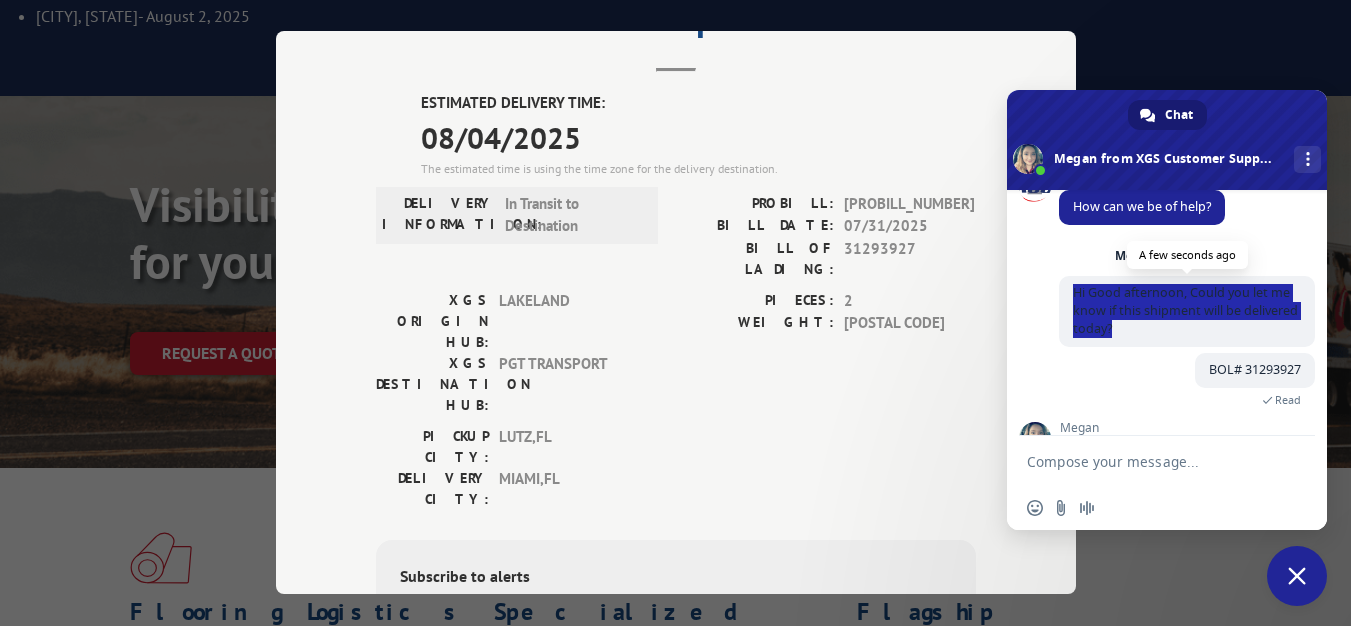 drag, startPoint x: 1074, startPoint y: 286, endPoint x: 1165, endPoint y: 327, distance: 99.80982 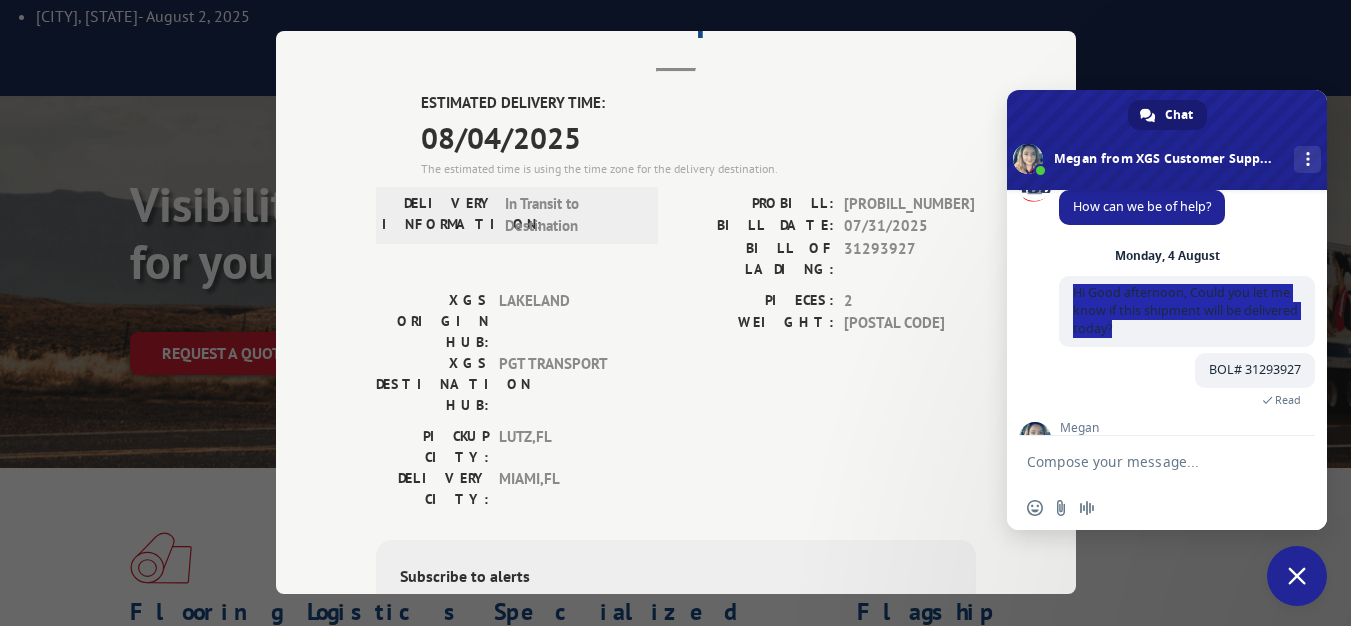 click on "BOL# [BOL_NUMBER] A few seconds ago Read" at bounding box center [1187, 387] 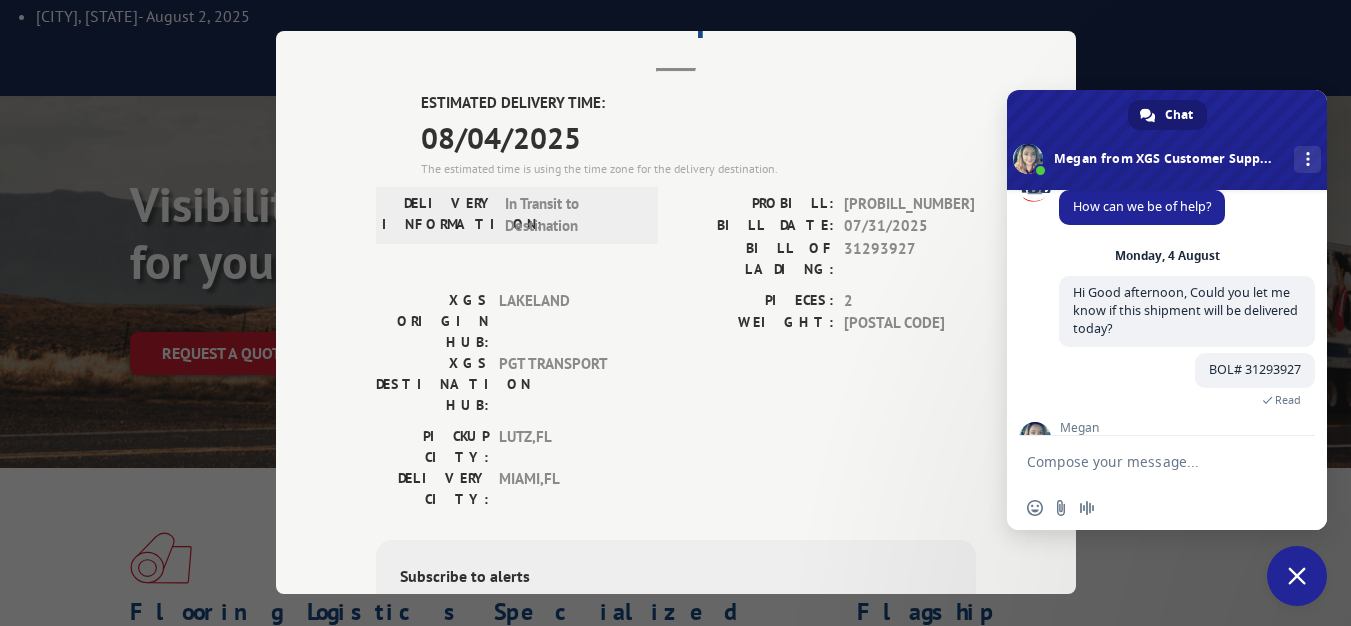 scroll, scrollTop: 155, scrollLeft: 0, axis: vertical 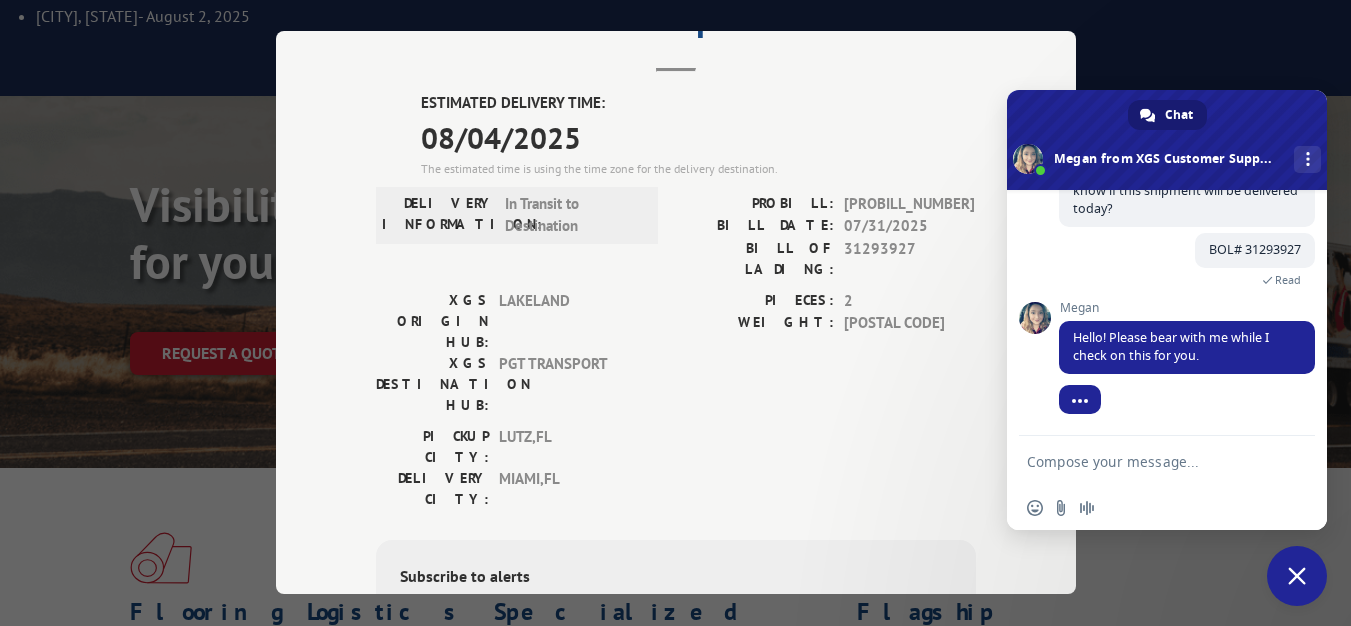 click at bounding box center (1147, 461) 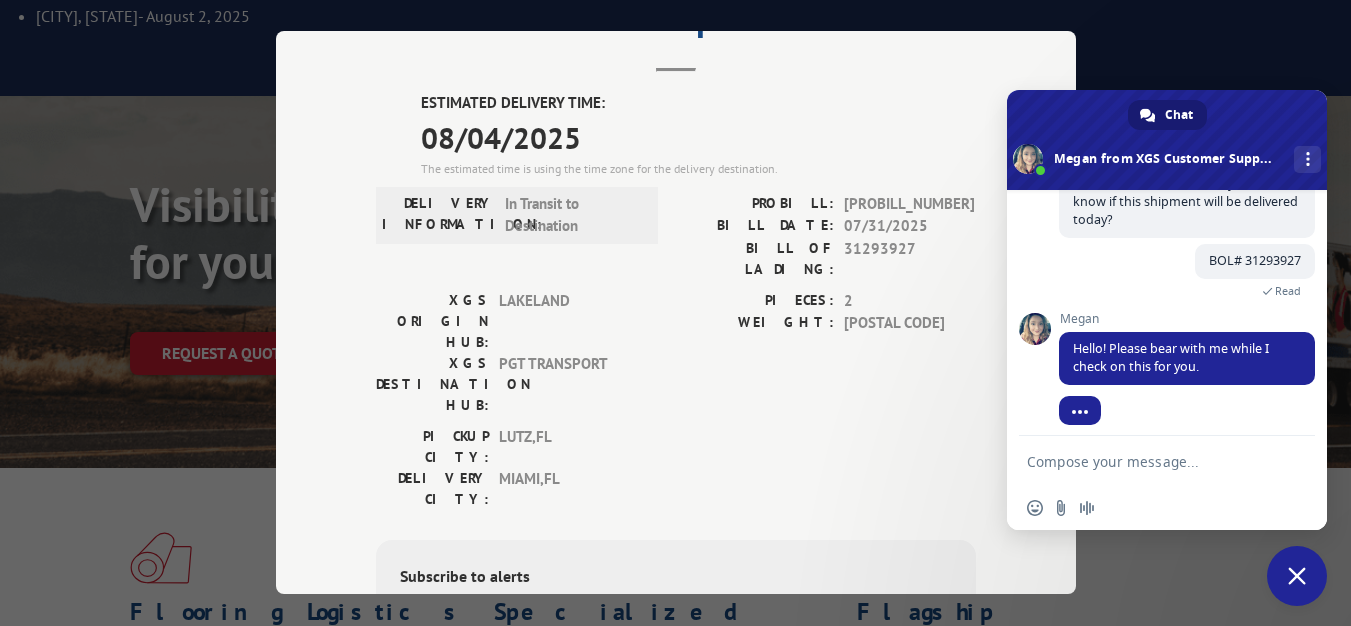 scroll, scrollTop: 155, scrollLeft: 0, axis: vertical 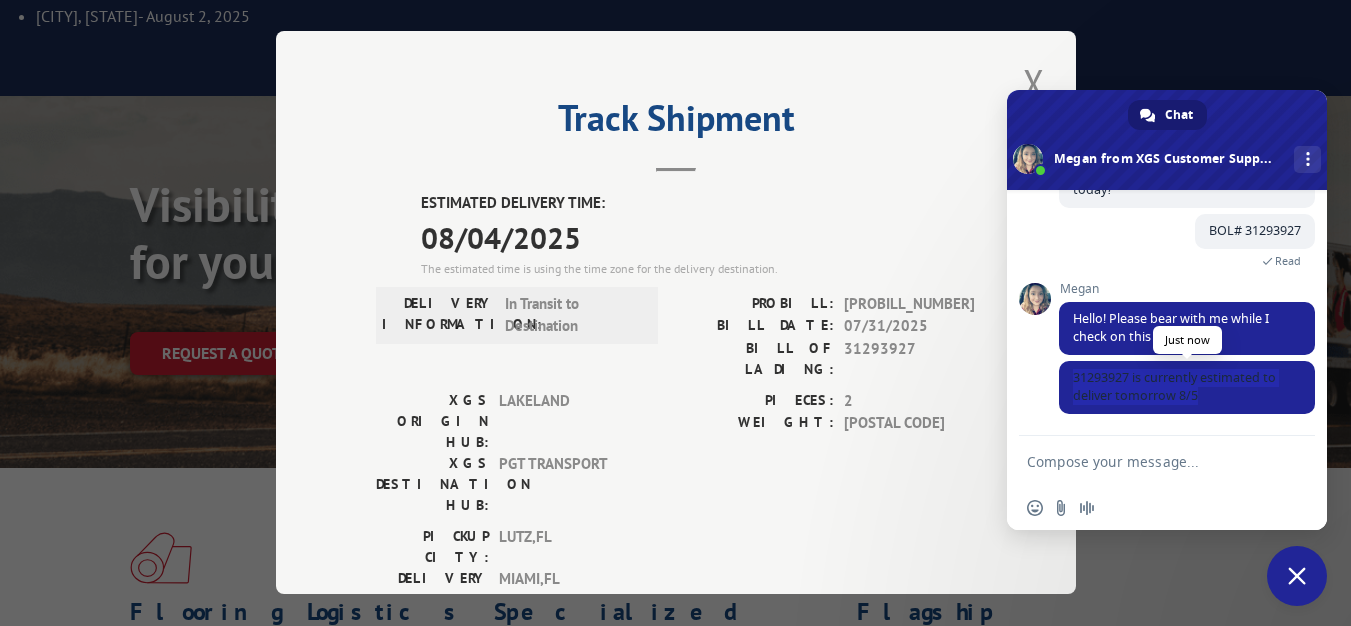 drag, startPoint x: 1204, startPoint y: 394, endPoint x: 1064, endPoint y: 378, distance: 140.91132 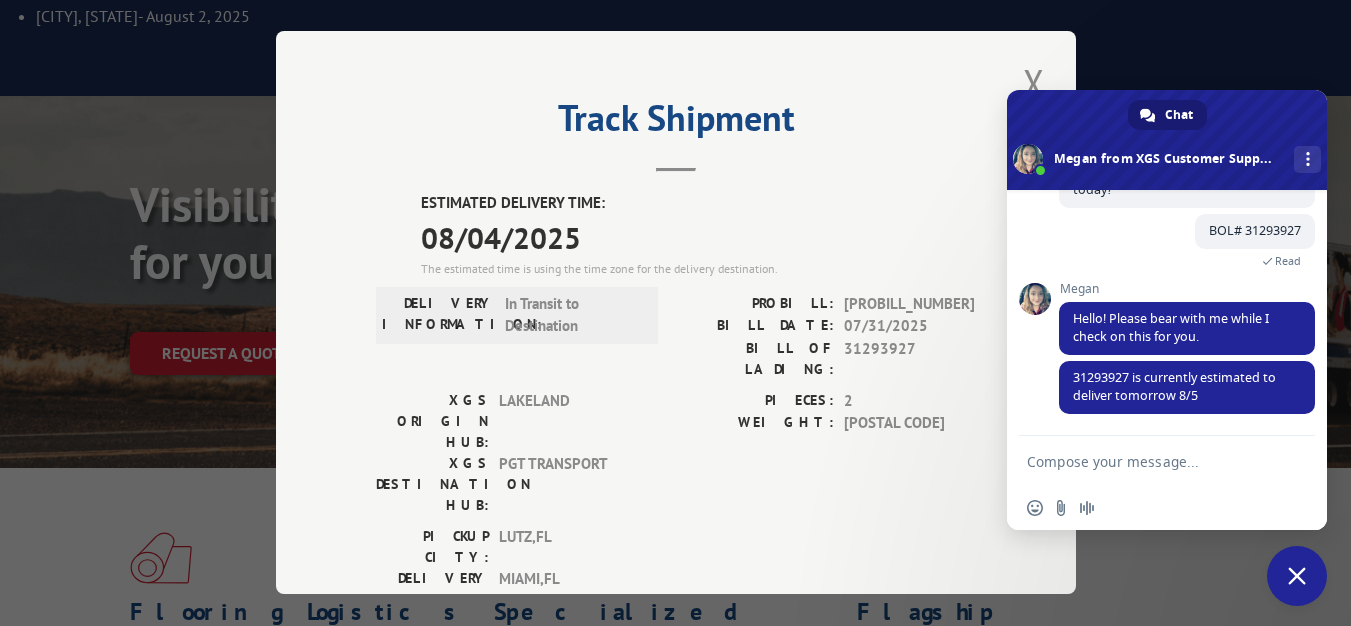 click at bounding box center (1147, 461) 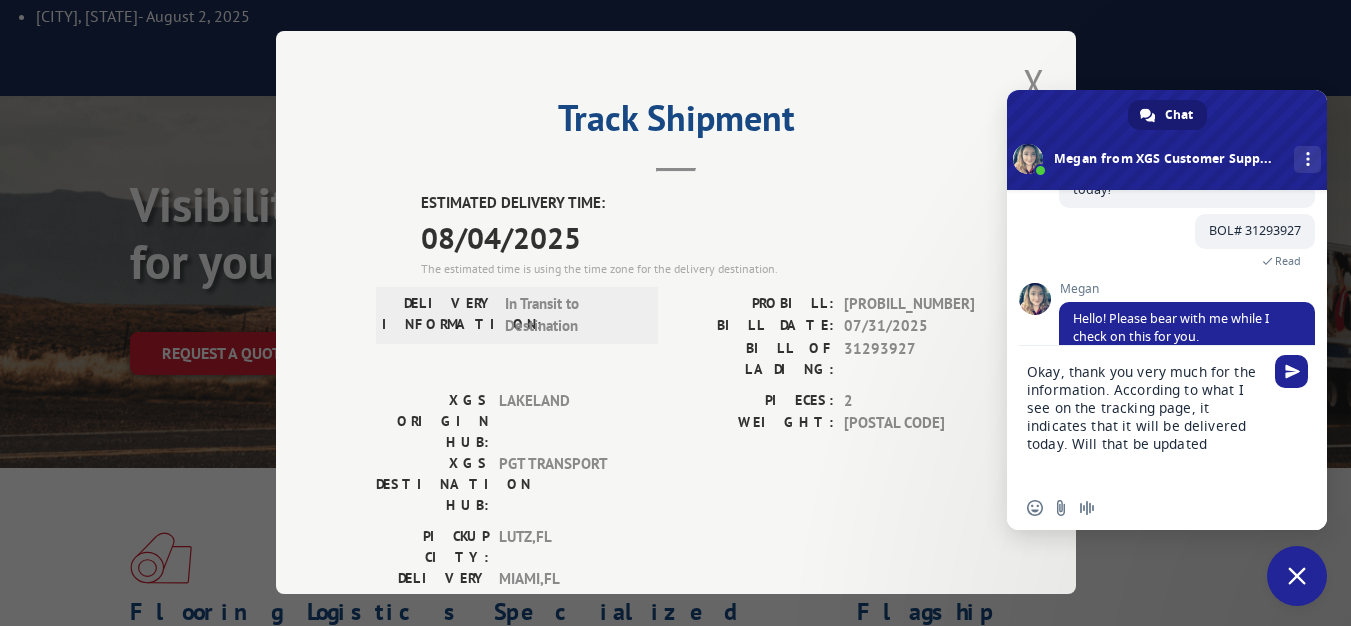 scroll, scrollTop: 0, scrollLeft: 0, axis: both 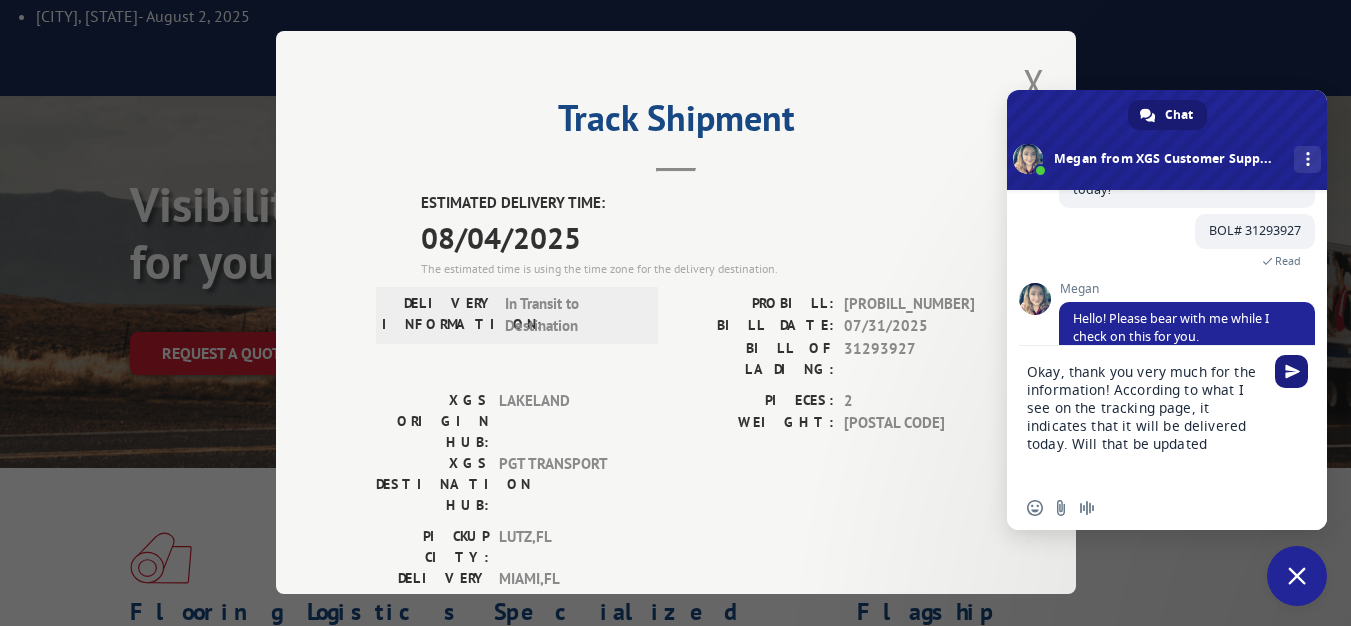 type on "Okay, thank you very much for the information! According to what I see on the tracking page, it indicates that it will be delivered today. Will that be updated" 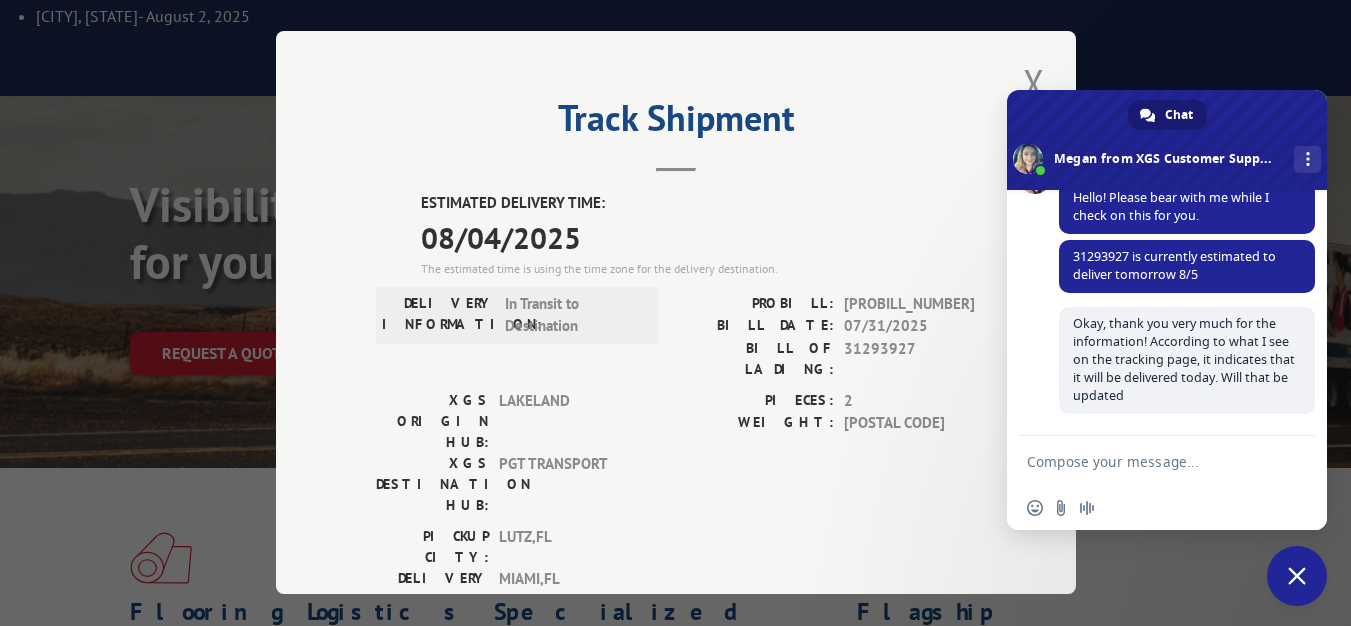 scroll, scrollTop: 295, scrollLeft: 0, axis: vertical 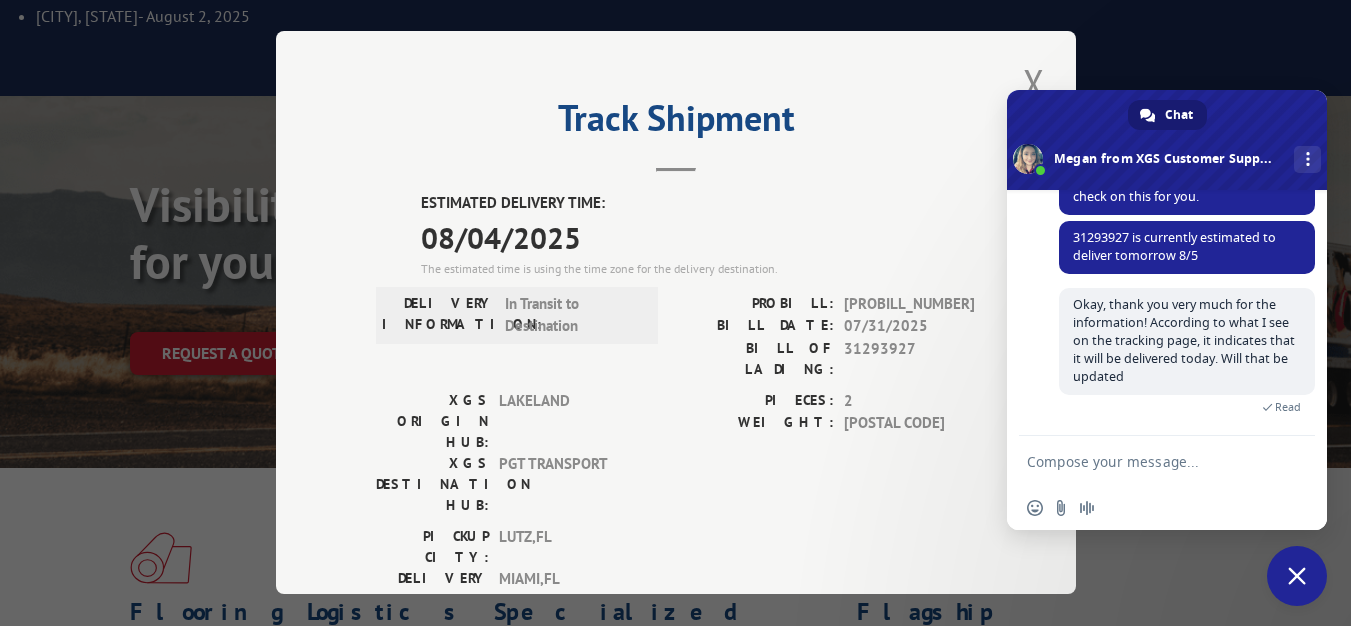 click at bounding box center (1147, 461) 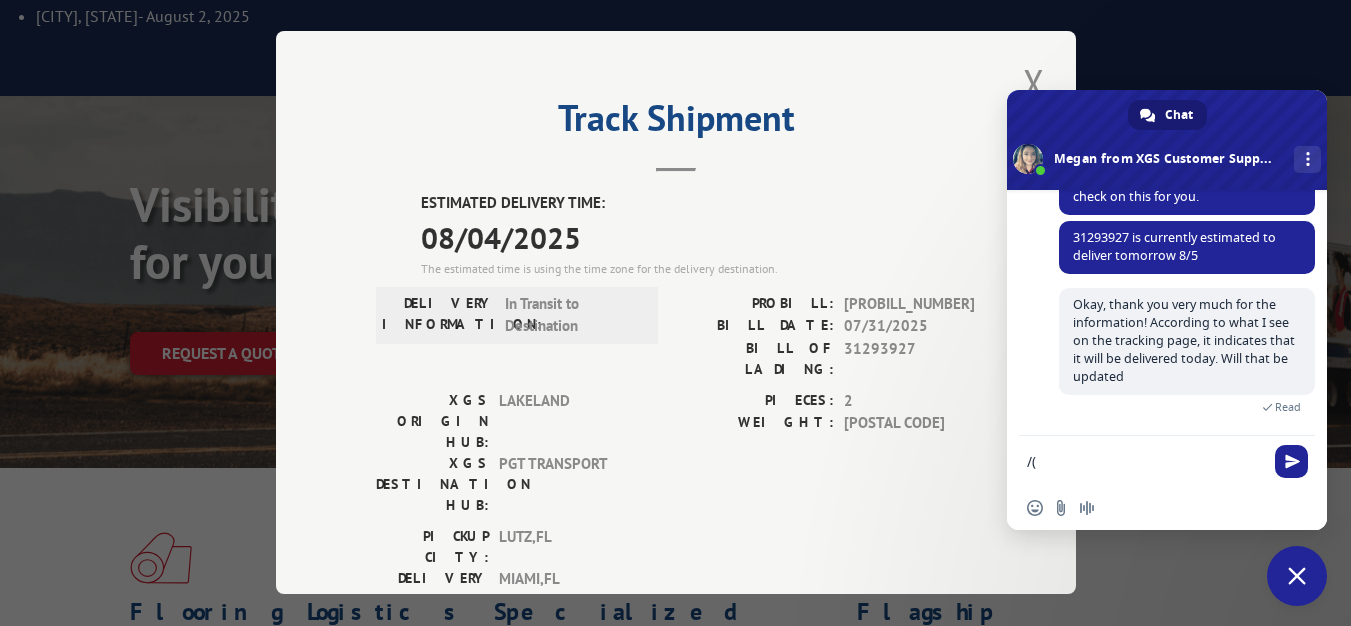 type on "/" 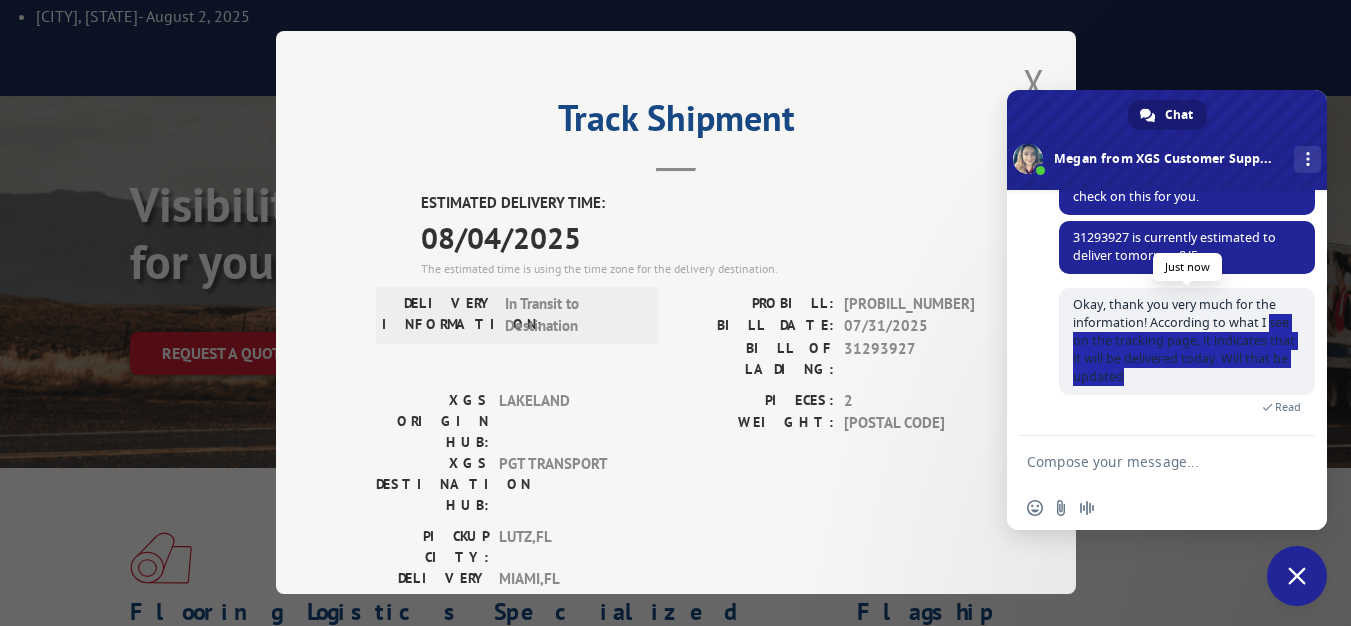 drag, startPoint x: 1193, startPoint y: 371, endPoint x: 1075, endPoint y: 342, distance: 121.511314 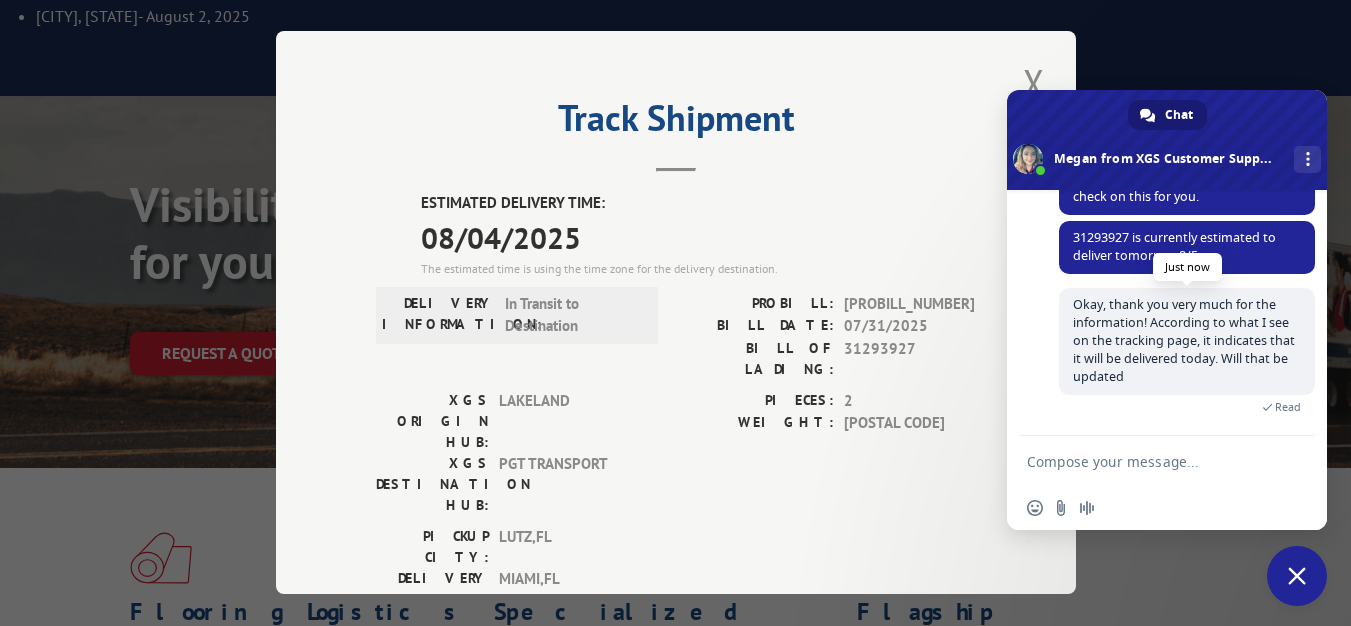 click on "Okay, thank you very much for the information! According to what I see on the tracking page, it indicates that it will be delivered today. Will that be updated" at bounding box center [1187, 341] 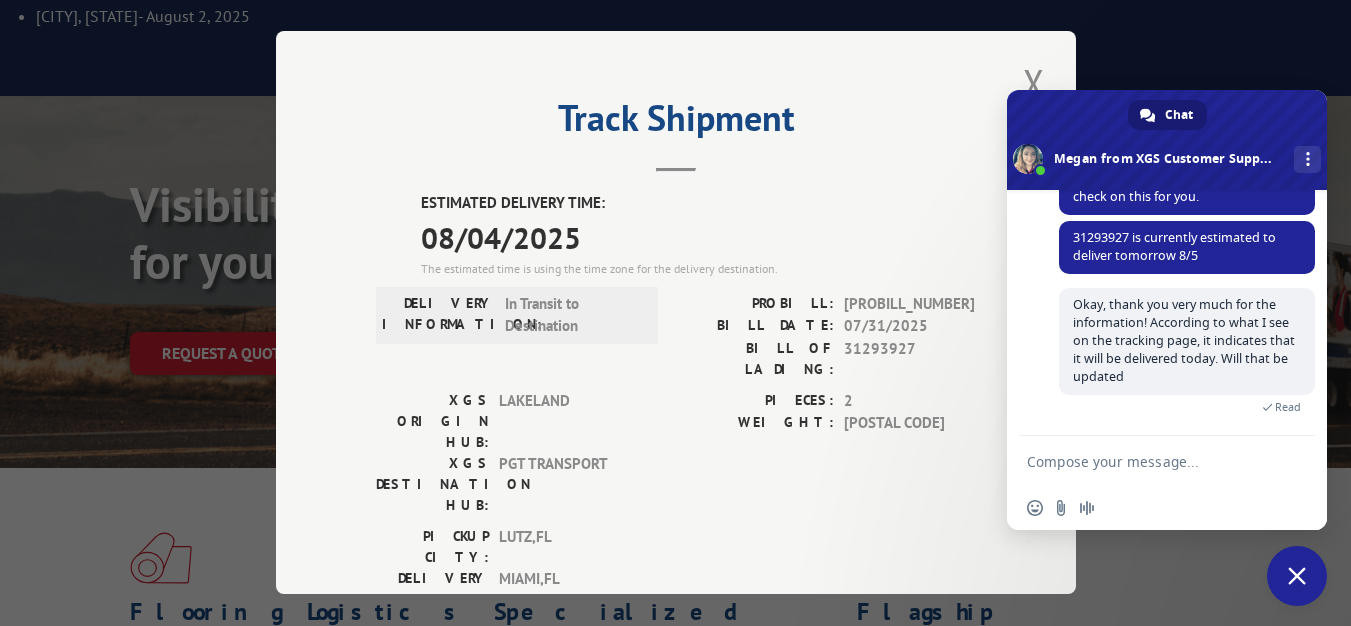click at bounding box center [1267, 407] 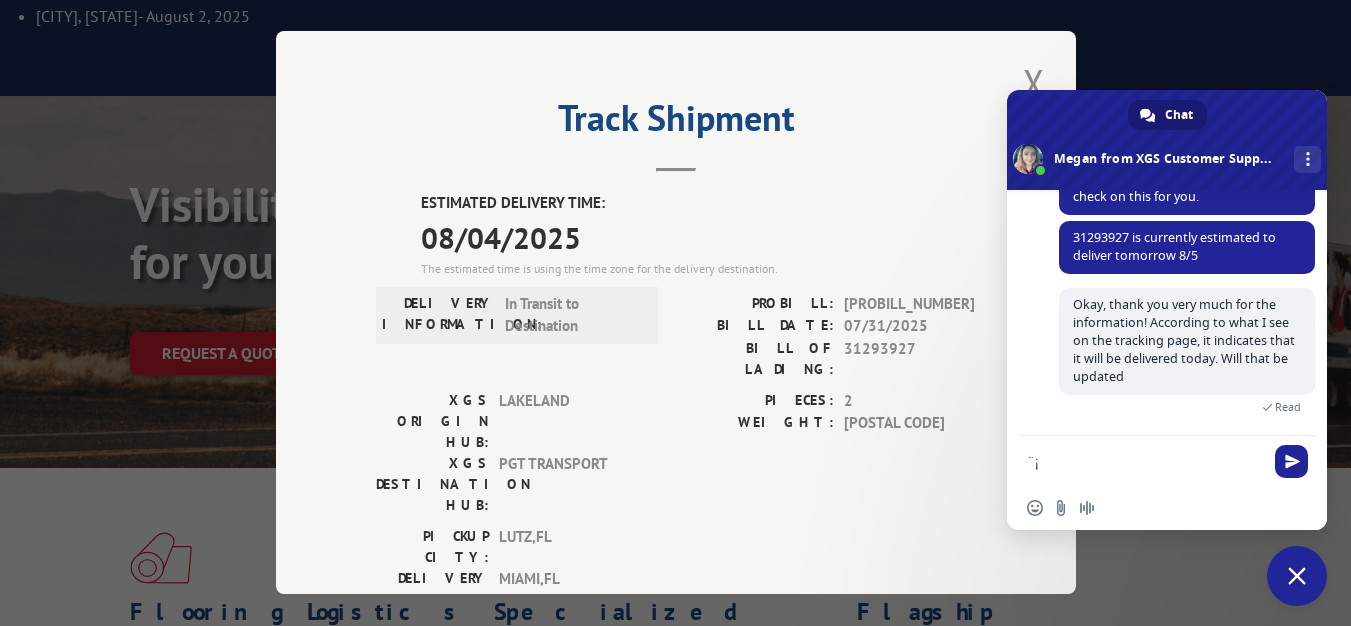 type on "¨" 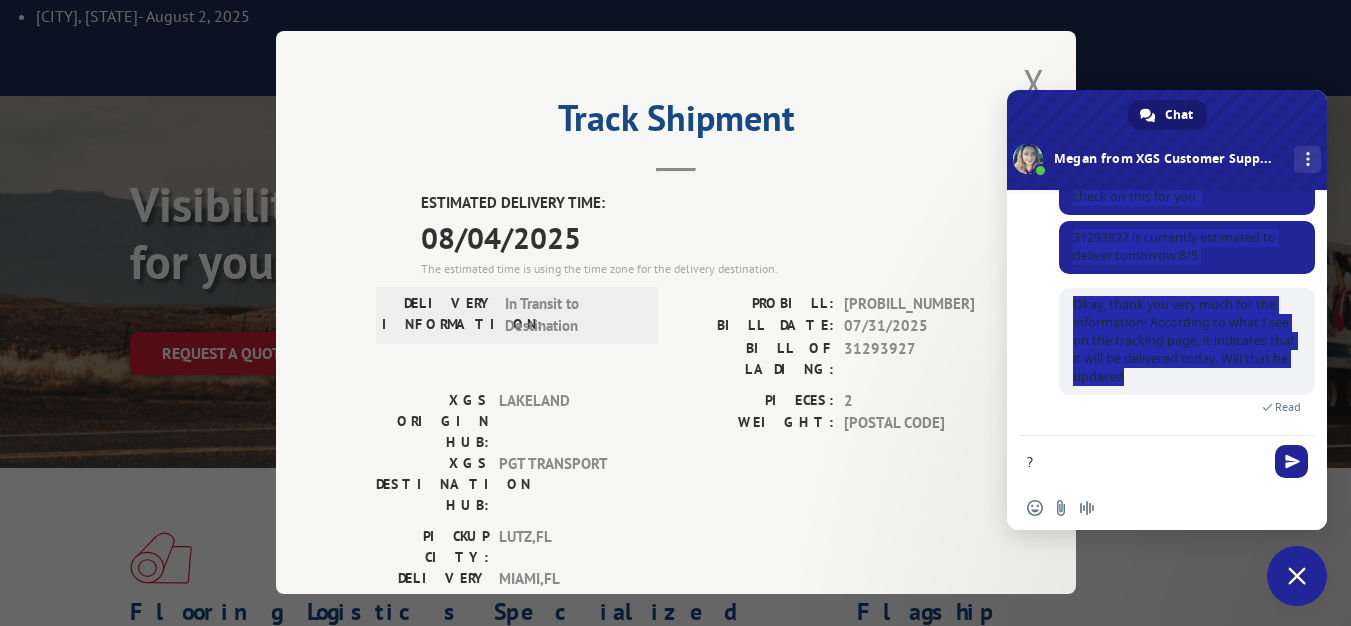 drag, startPoint x: 1194, startPoint y: 375, endPoint x: 1043, endPoint y: 293, distance: 171.8284 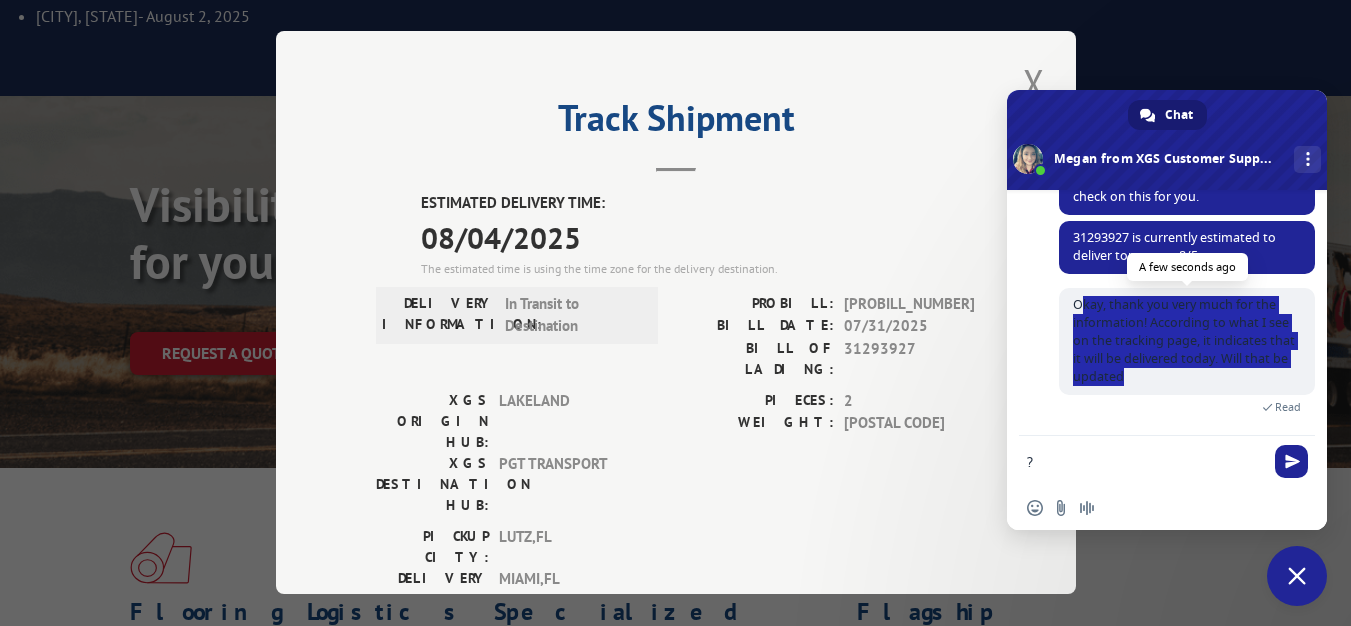 drag, startPoint x: 1078, startPoint y: 303, endPoint x: 1202, endPoint y: 376, distance: 143.89232 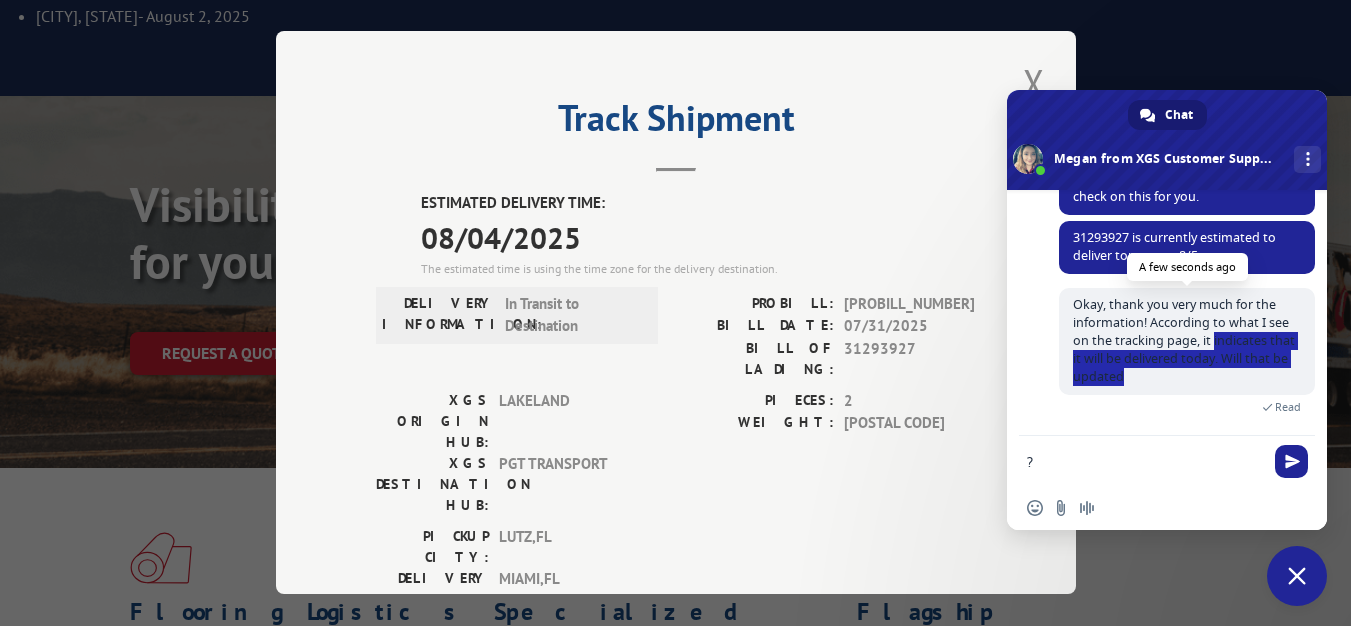 drag, startPoint x: 1195, startPoint y: 379, endPoint x: 1088, endPoint y: 348, distance: 111.40018 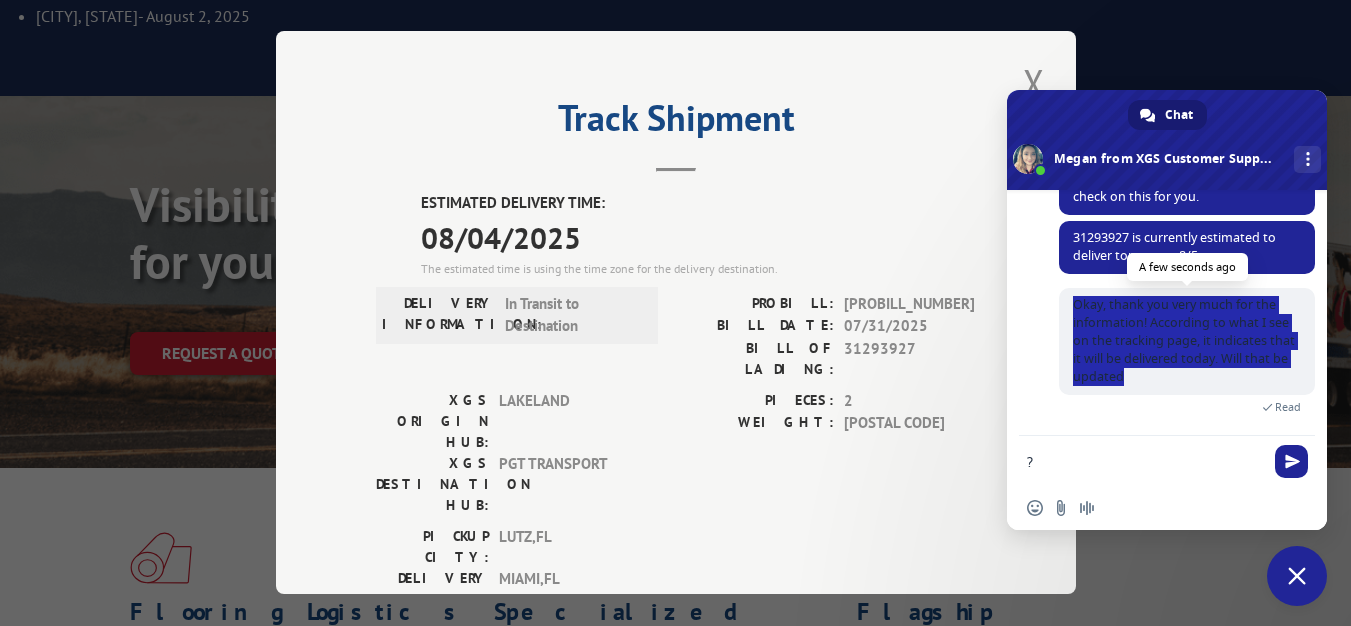 drag, startPoint x: 1073, startPoint y: 305, endPoint x: 1192, endPoint y: 379, distance: 140.13208 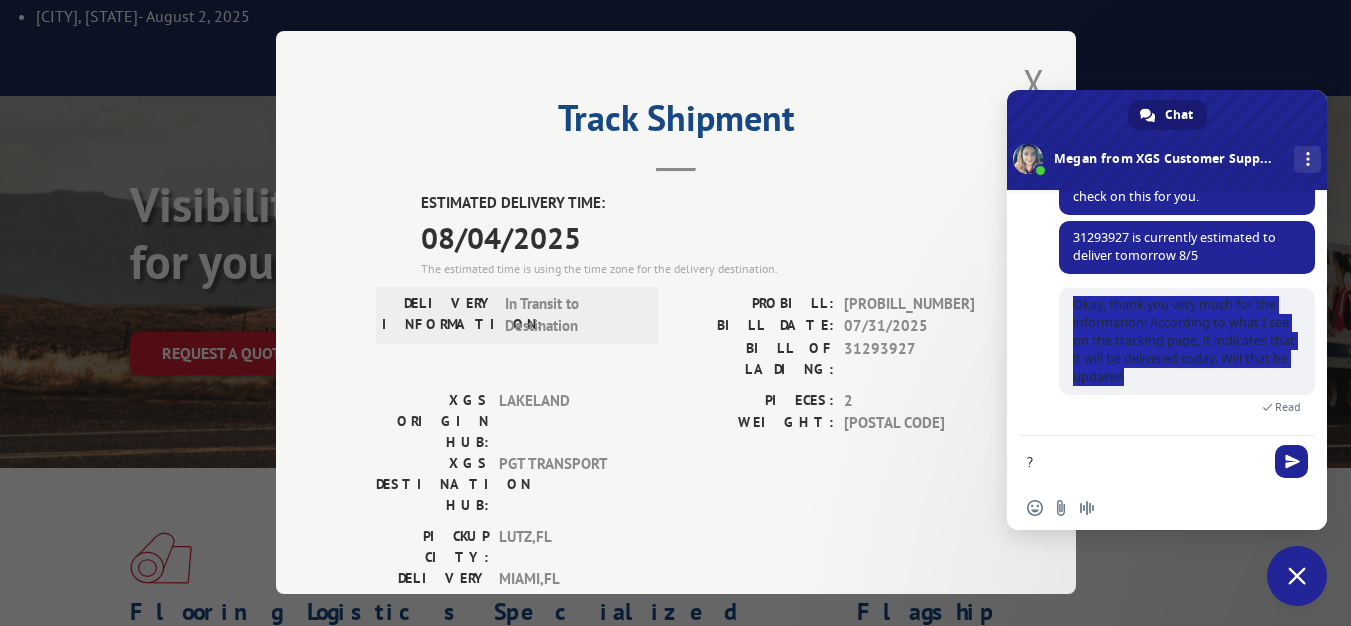 copy on "Okay, thank you very much for the information! According to what I see on the tracking page, it indicates that it will be delivered today. Will that be updated" 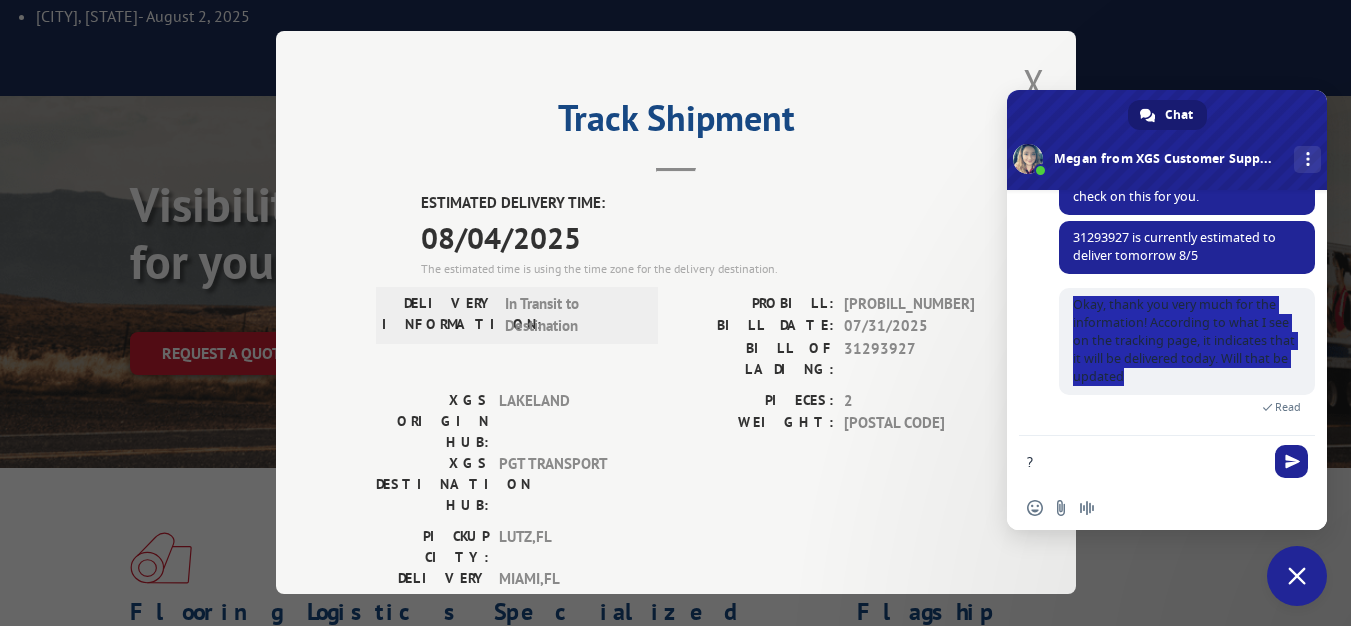 click on "?" at bounding box center [1167, 461] 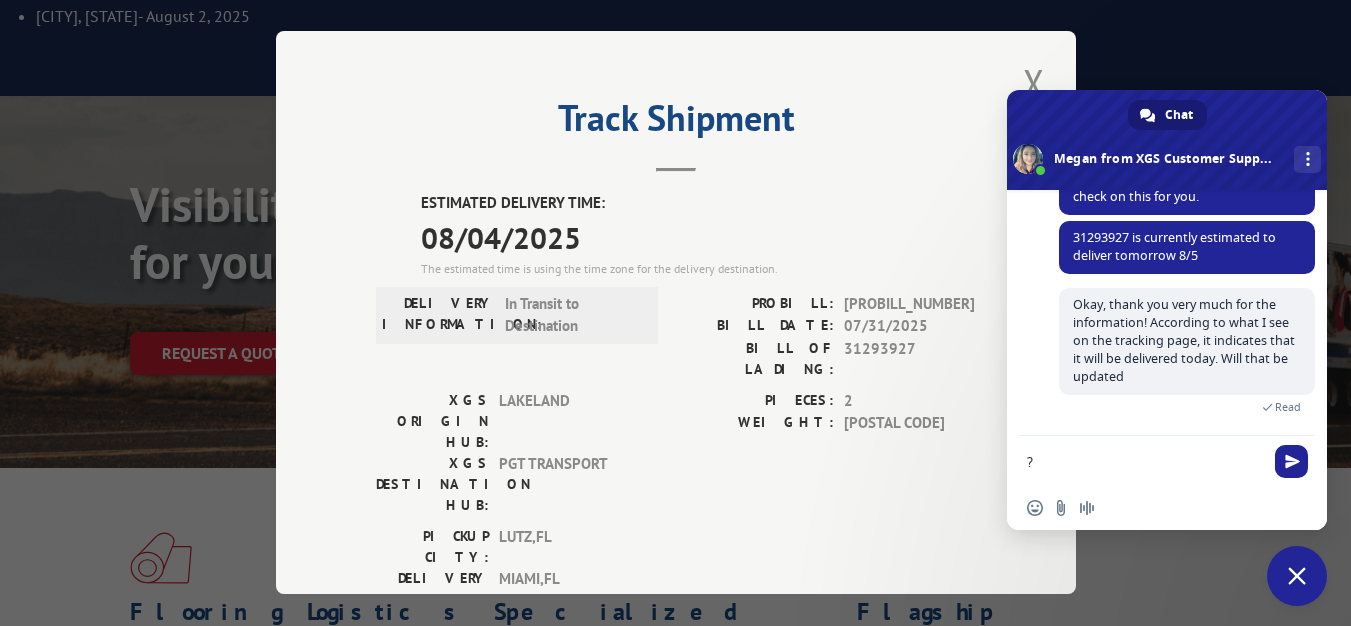 click on "?" at bounding box center [1167, 461] 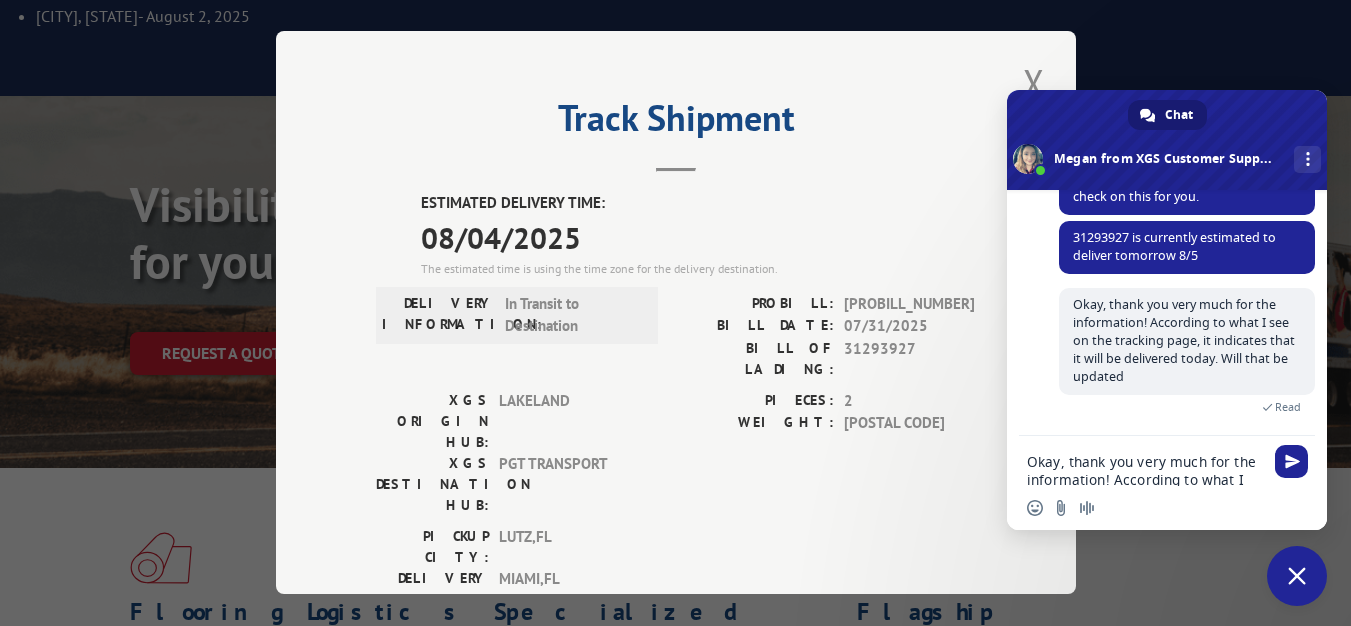 scroll, scrollTop: 0, scrollLeft: 0, axis: both 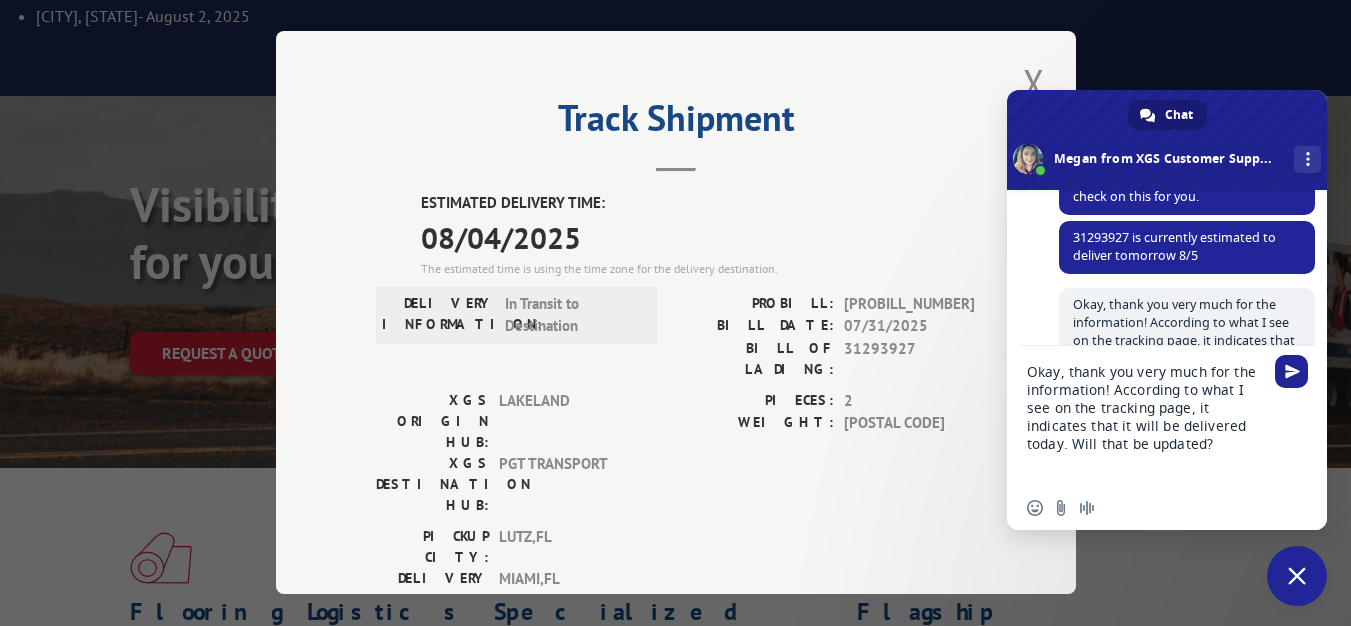 click on "Okay, thank you very much for the information! According to what I see on the tracking page, it indicates that it will be delivered today. Will that be updated?" at bounding box center [1147, 416] 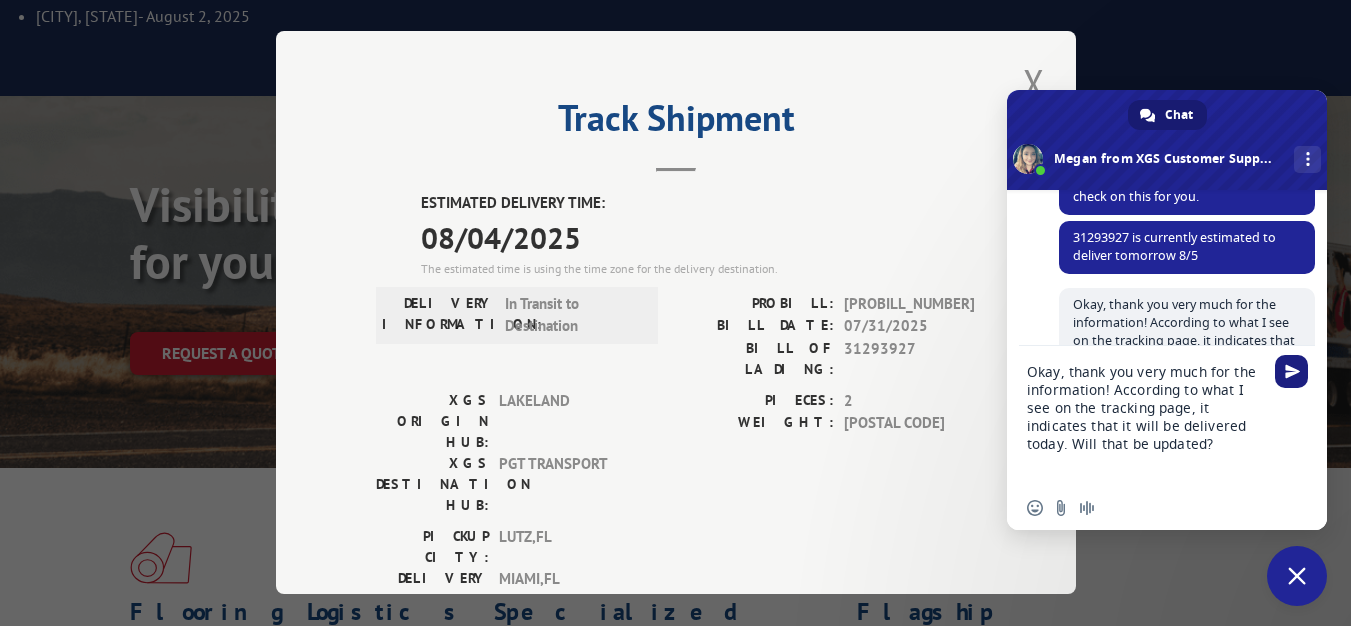 type on "Okay, thank you very much for the information! According to what I see on the tracking page, it indicates that it will be delivered today. Will that be updated?" 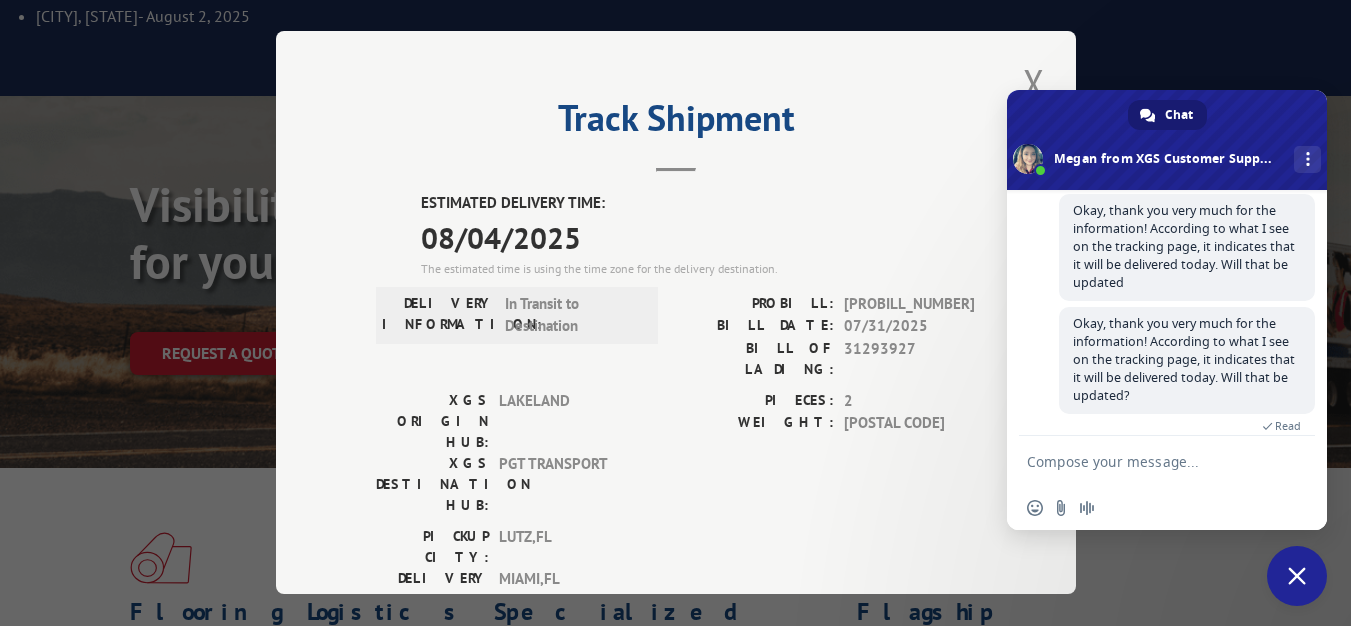 scroll, scrollTop: 408, scrollLeft: 0, axis: vertical 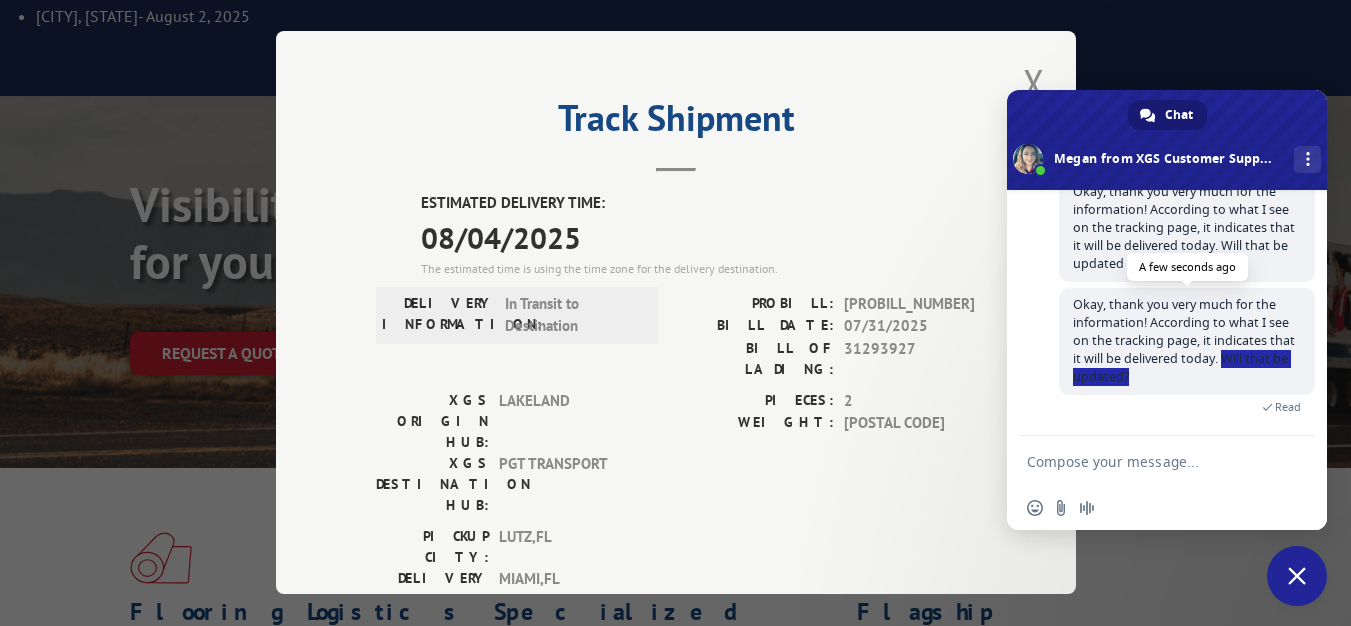 drag, startPoint x: 1198, startPoint y: 377, endPoint x: 1060, endPoint y: 377, distance: 138 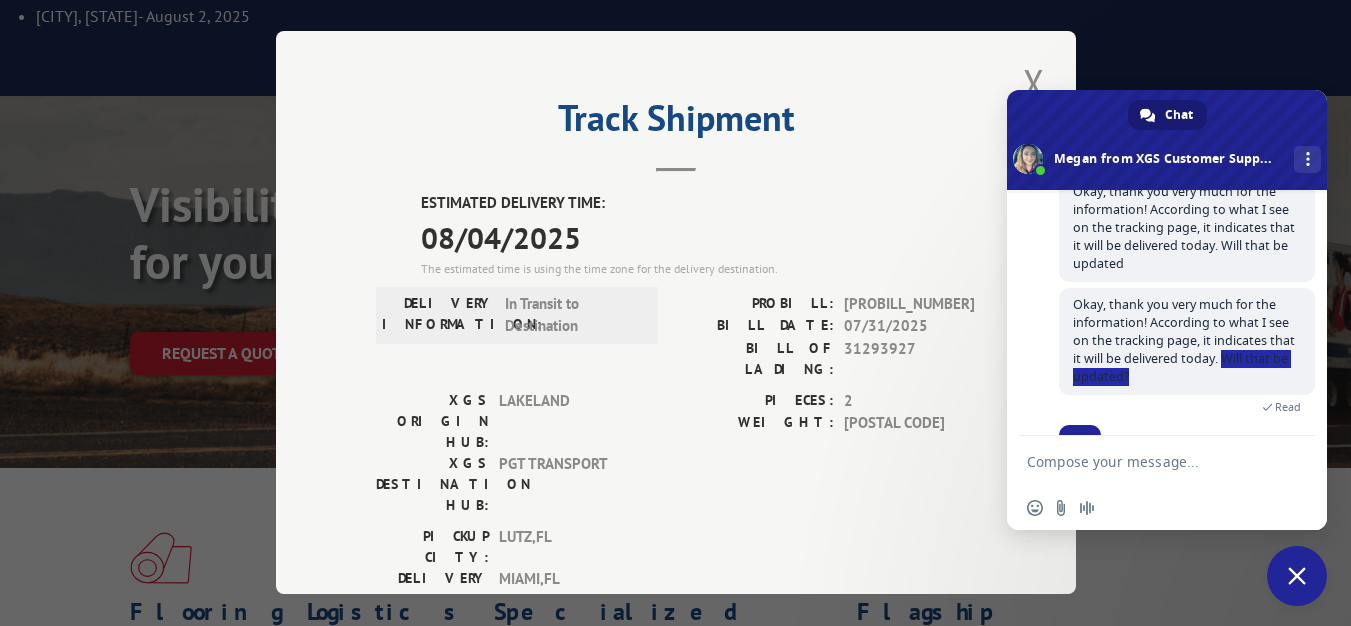 scroll, scrollTop: 448, scrollLeft: 0, axis: vertical 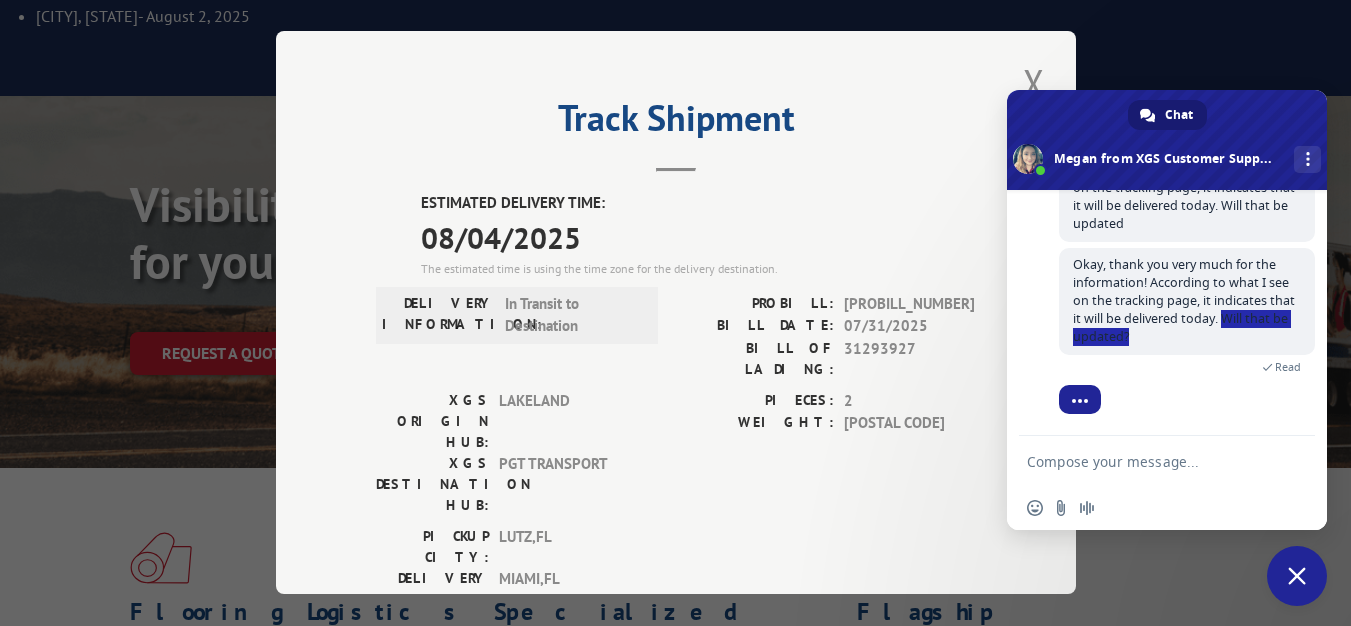 click on "Read" at bounding box center [1187, 364] 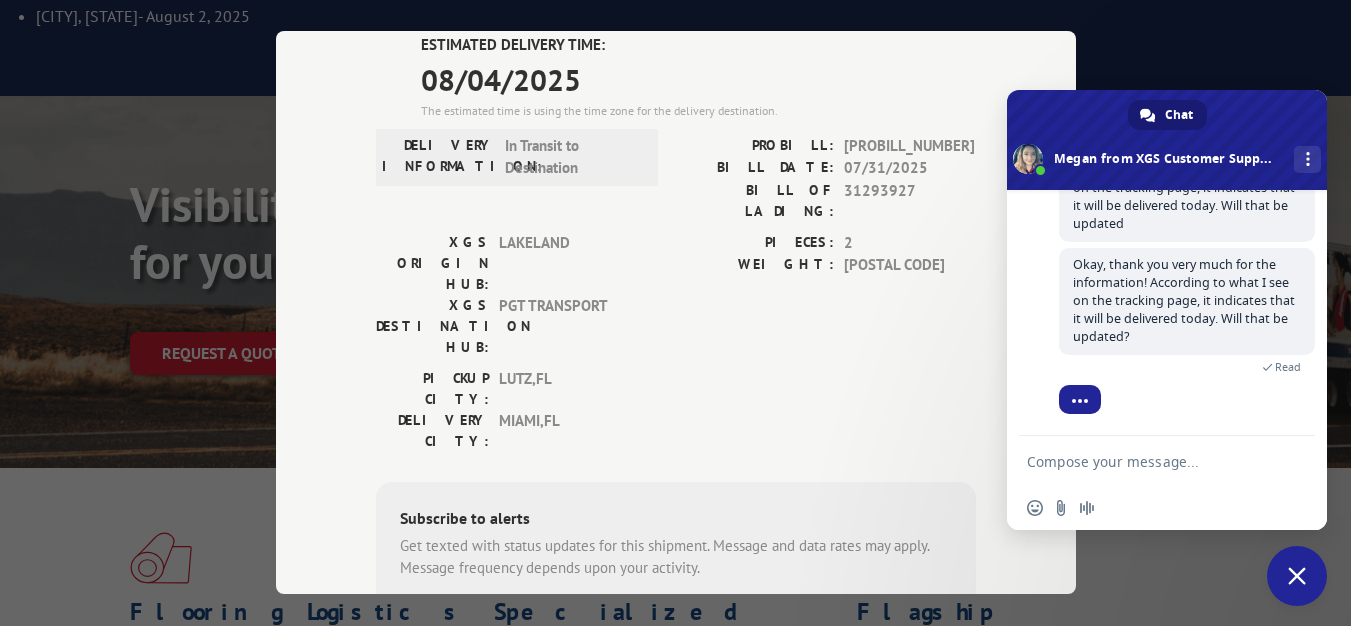 scroll, scrollTop: 123, scrollLeft: 0, axis: vertical 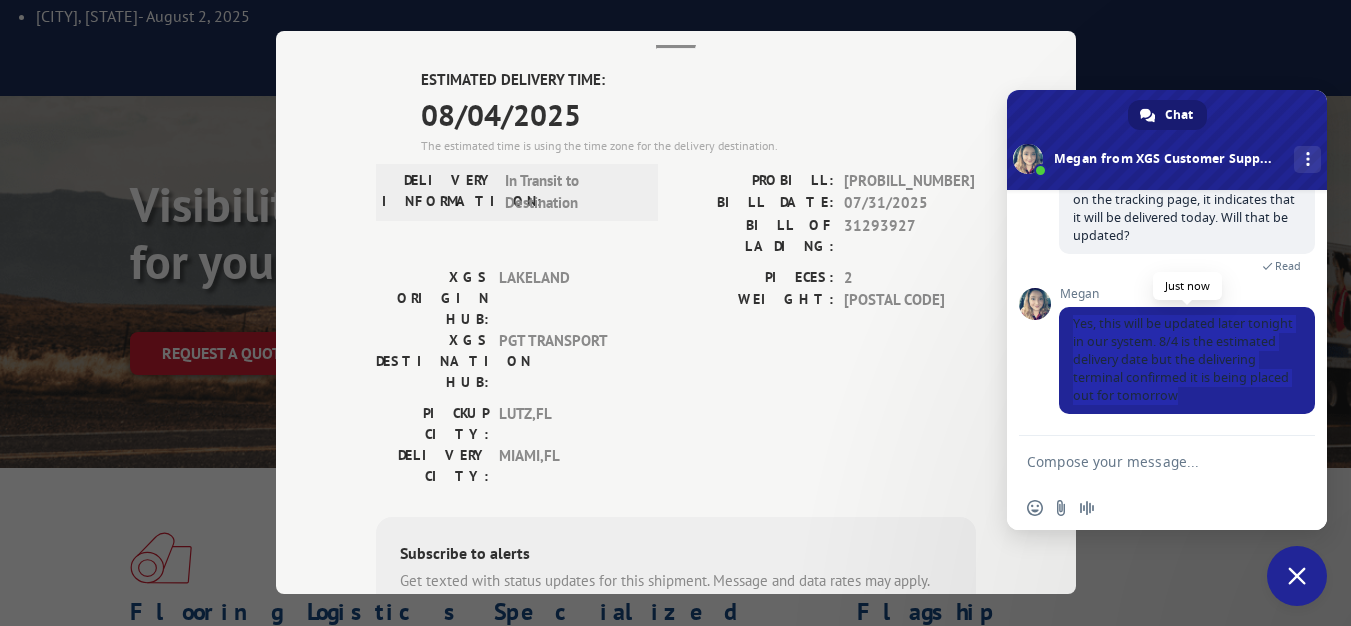 drag, startPoint x: 1075, startPoint y: 323, endPoint x: 1232, endPoint y: 407, distance: 178.05898 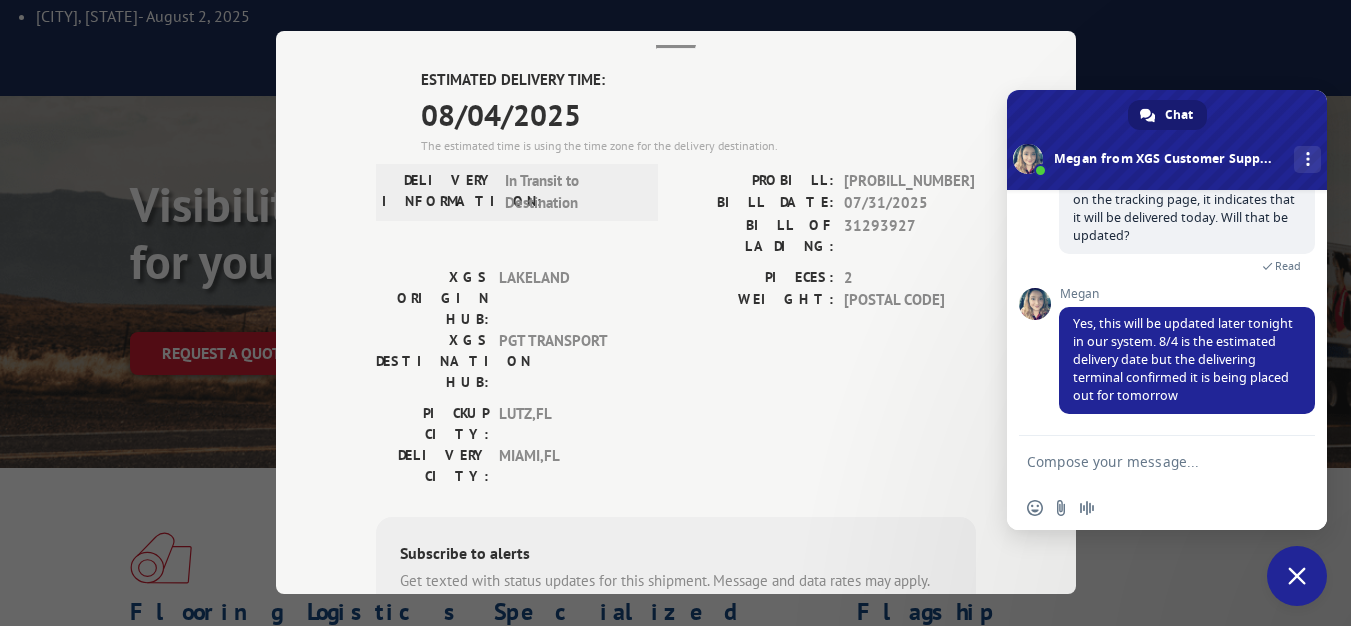 click at bounding box center (1147, 461) 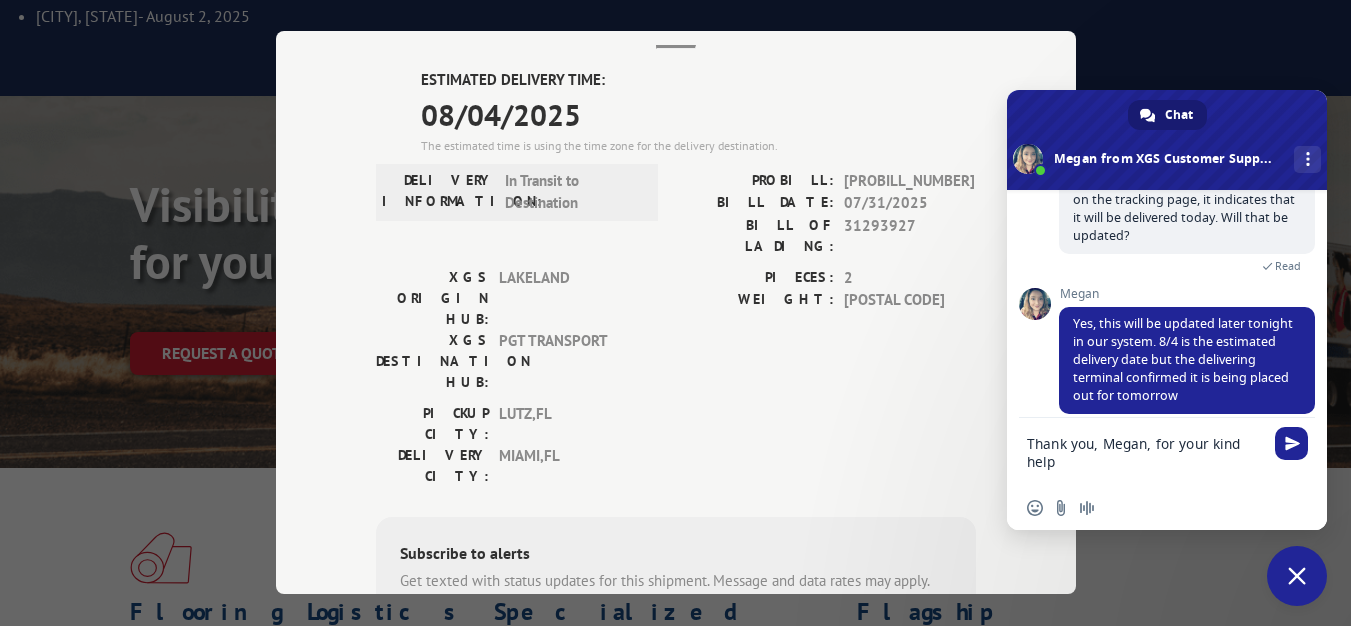 scroll, scrollTop: 3, scrollLeft: 0, axis: vertical 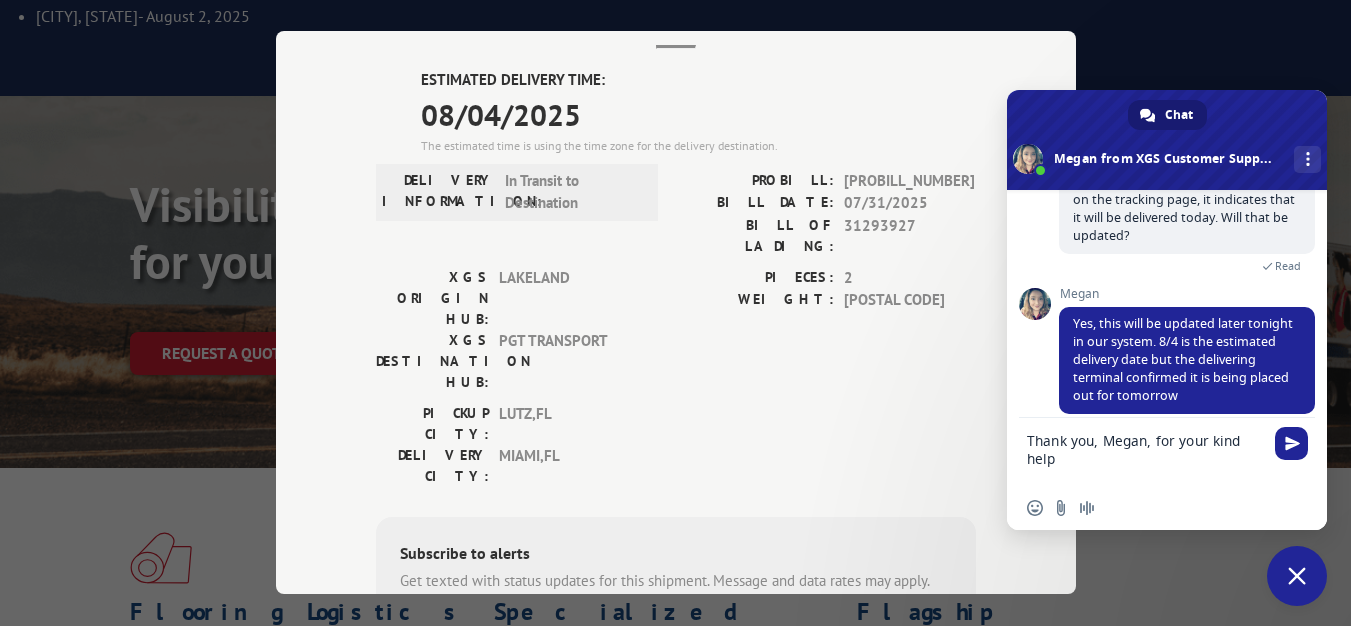 type on "Thank you, Megan, for your kind help!" 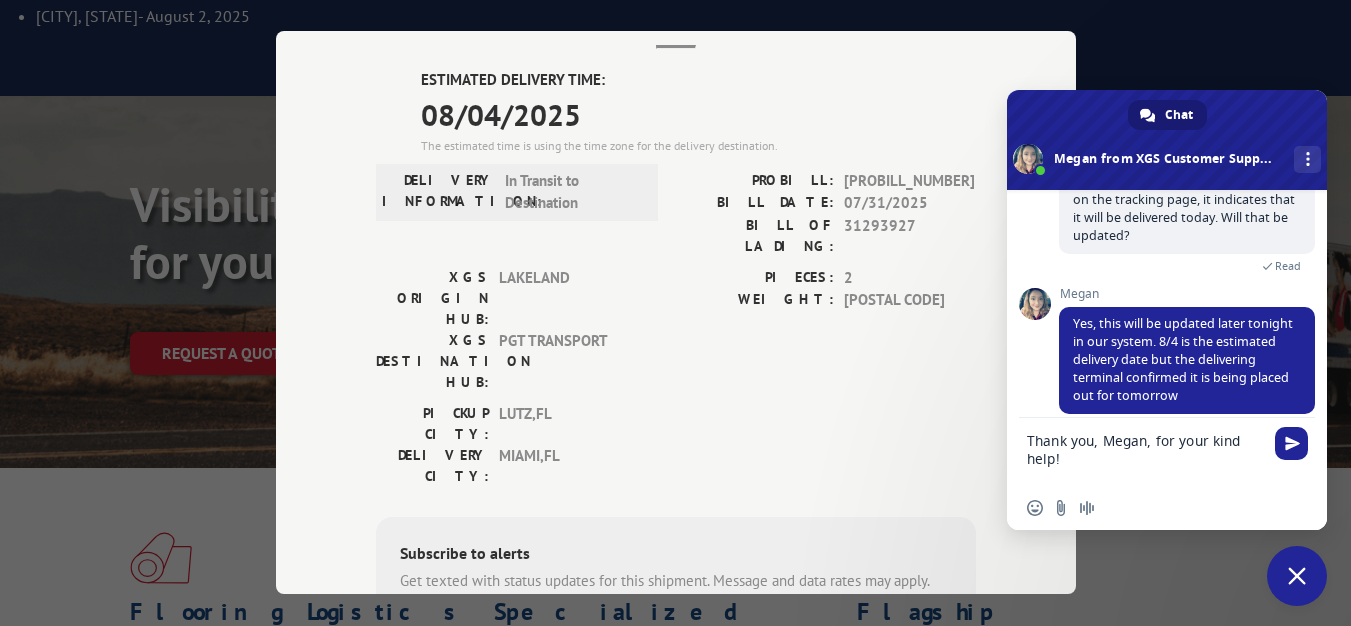 type 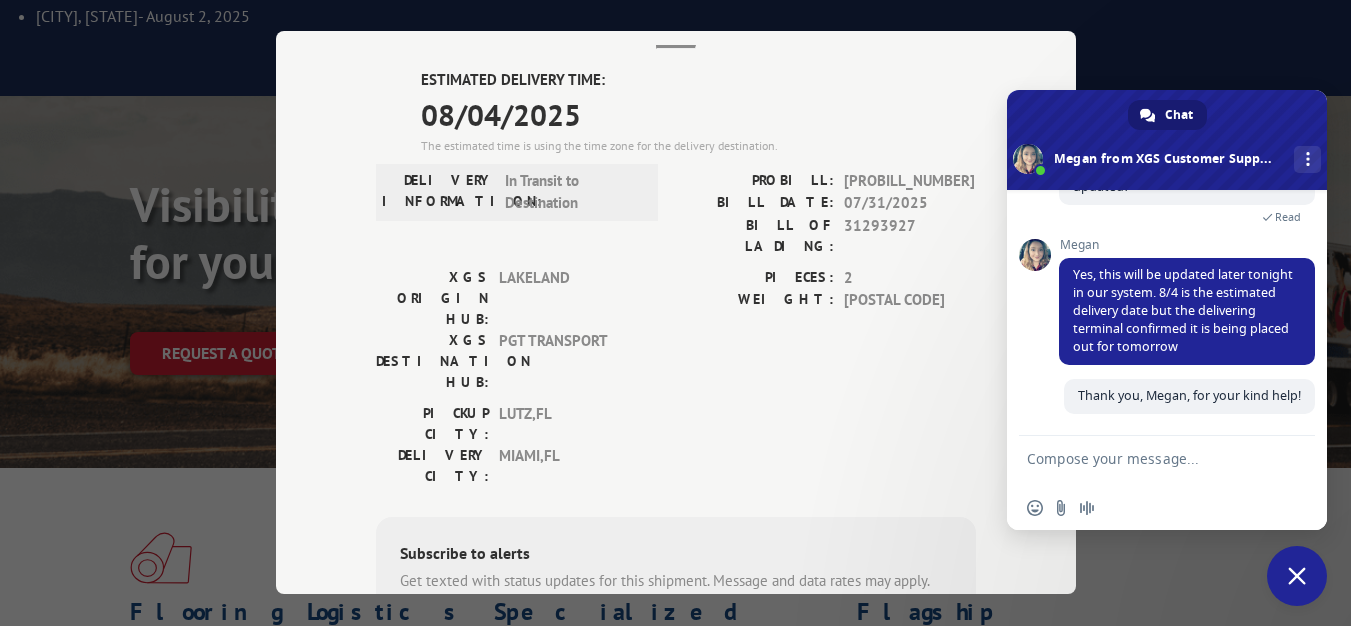 scroll, scrollTop: 616, scrollLeft: 0, axis: vertical 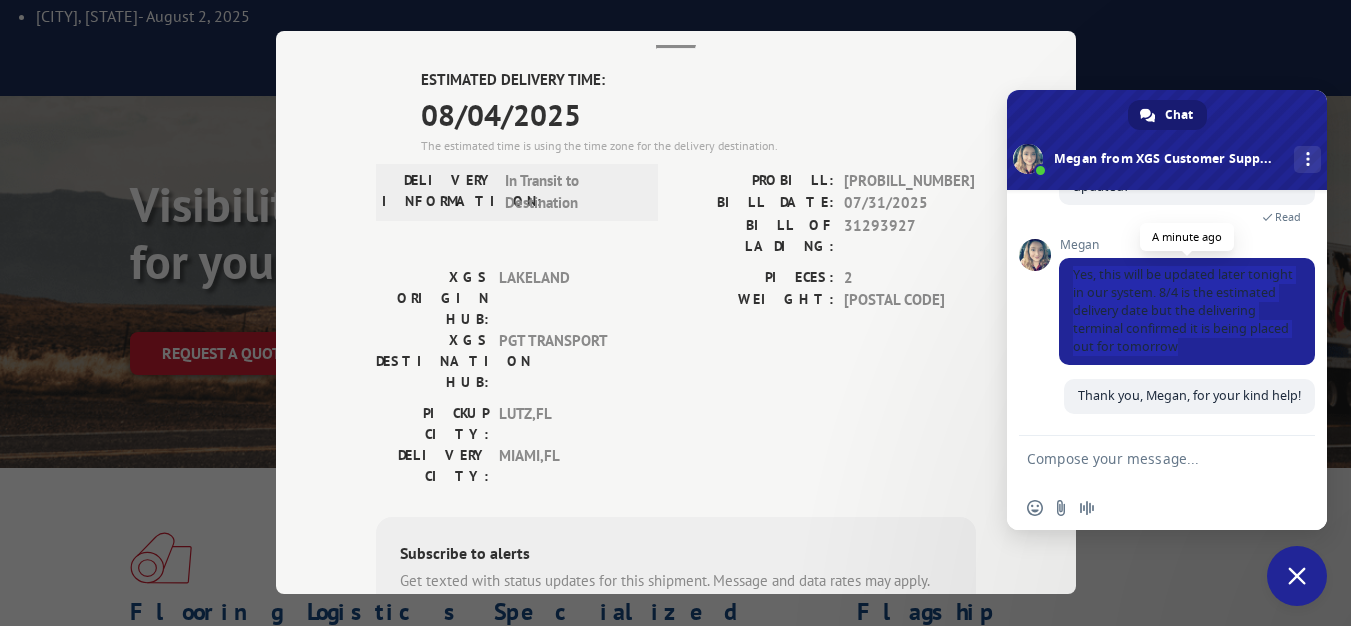 drag, startPoint x: 1074, startPoint y: 253, endPoint x: 1258, endPoint y: 330, distance: 199.46178 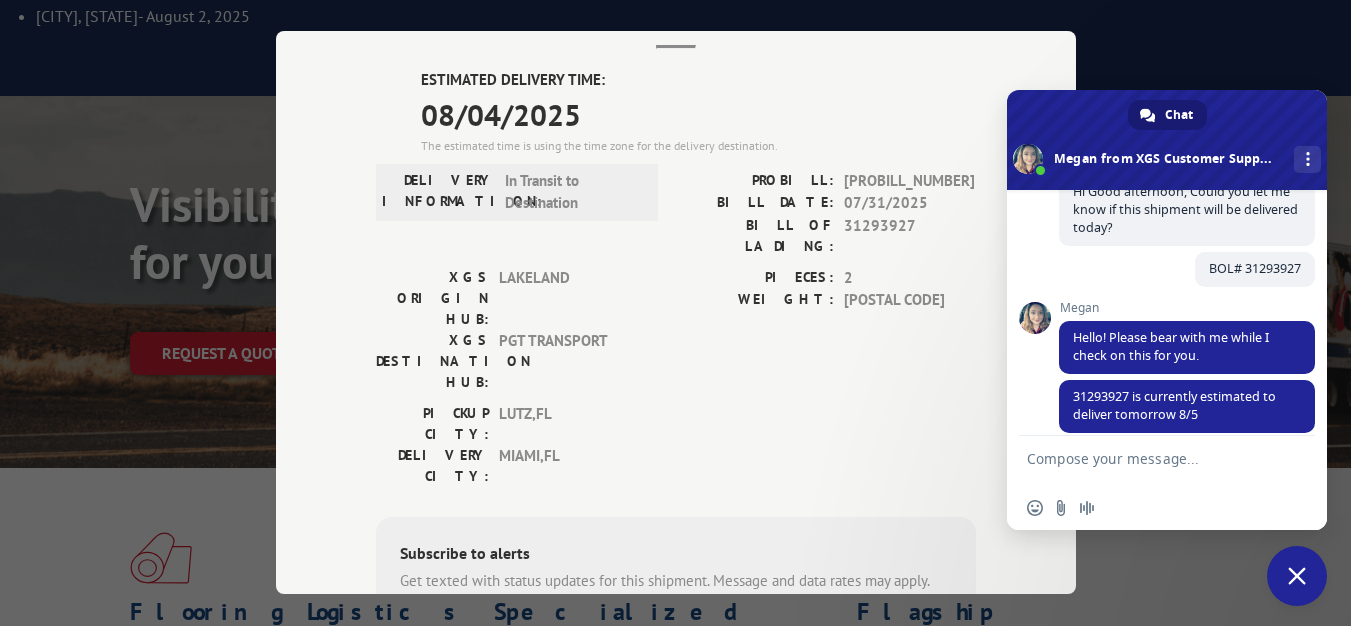 scroll, scrollTop: 616, scrollLeft: 0, axis: vertical 